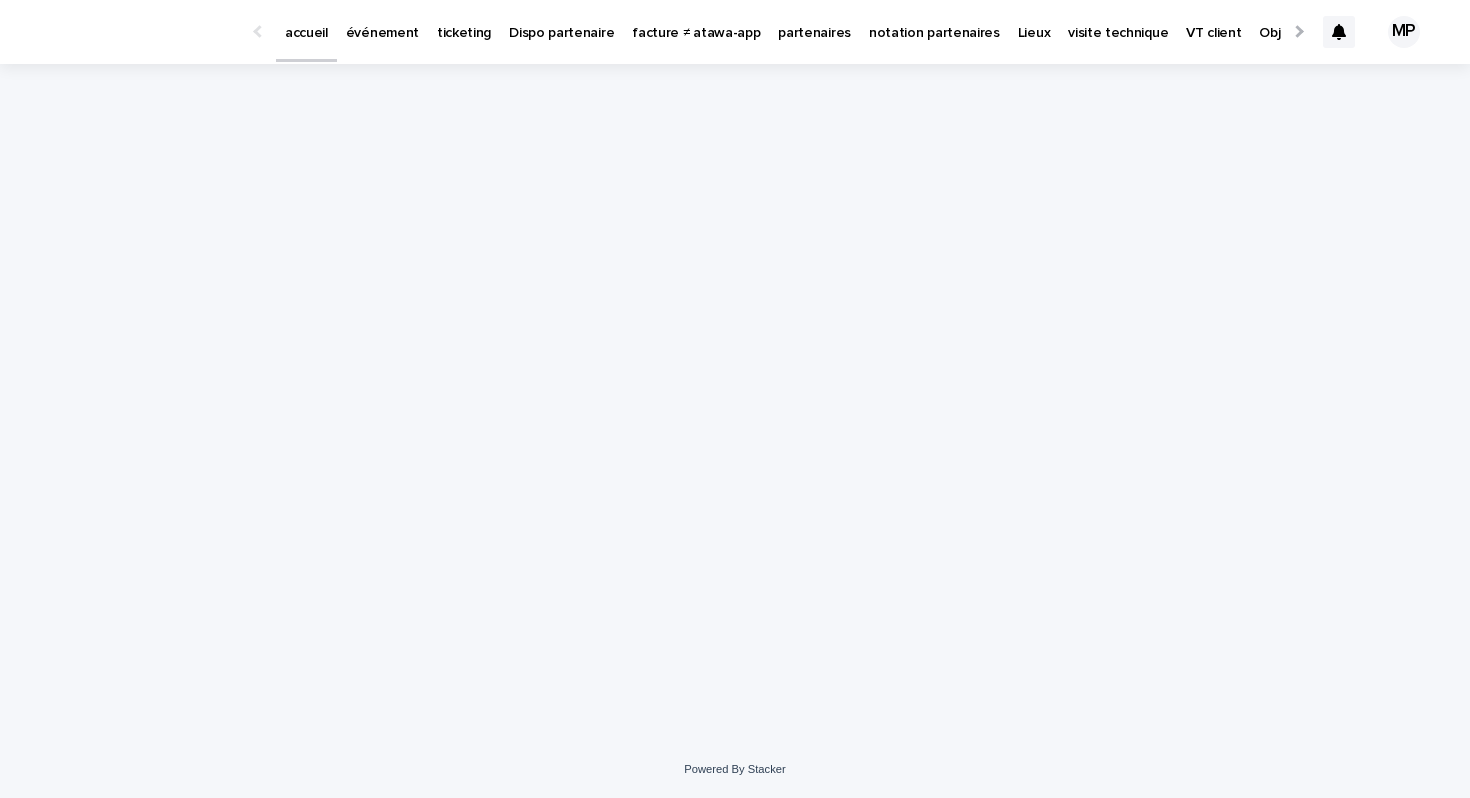 scroll, scrollTop: 0, scrollLeft: 0, axis: both 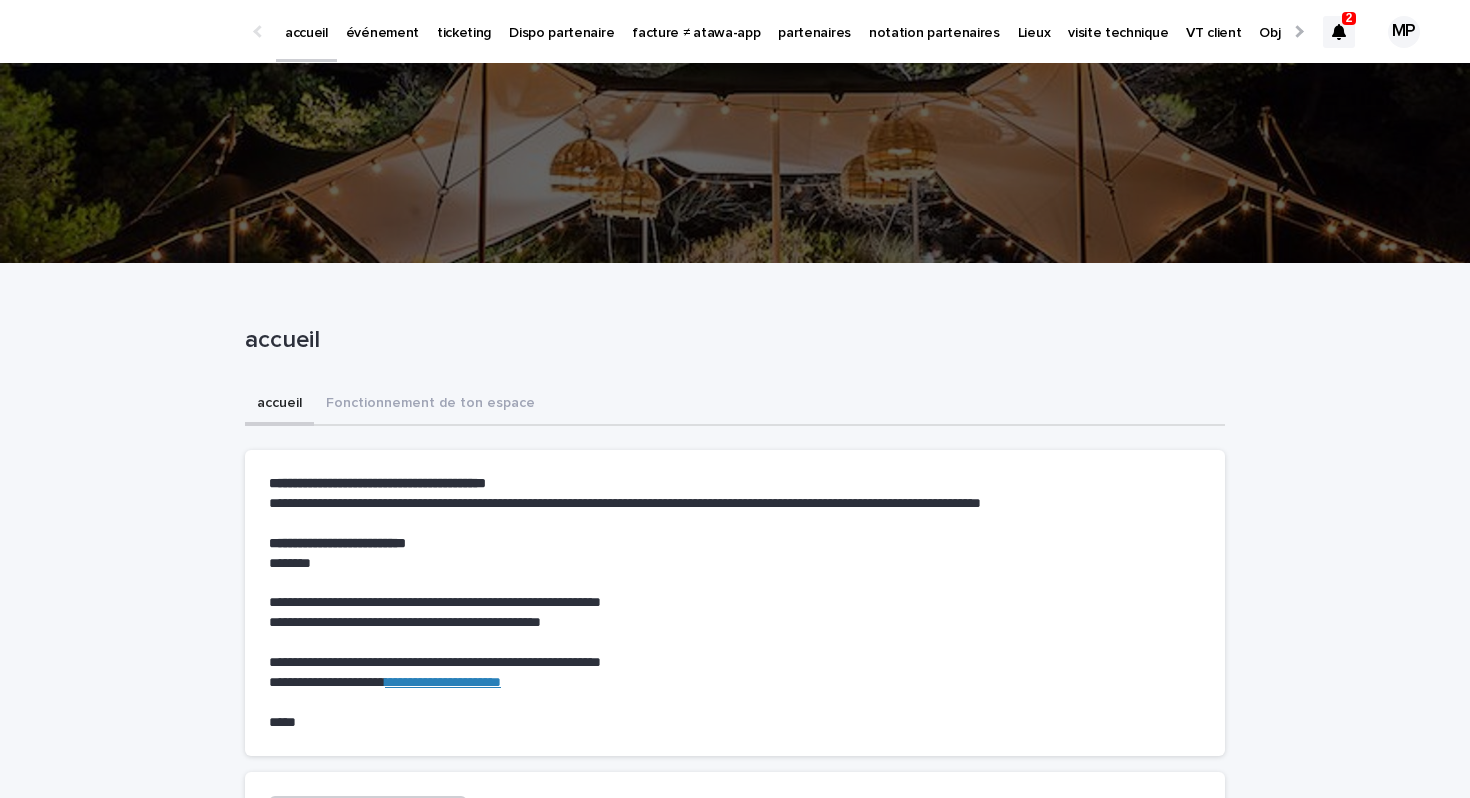 click on "événement" at bounding box center (382, 31) 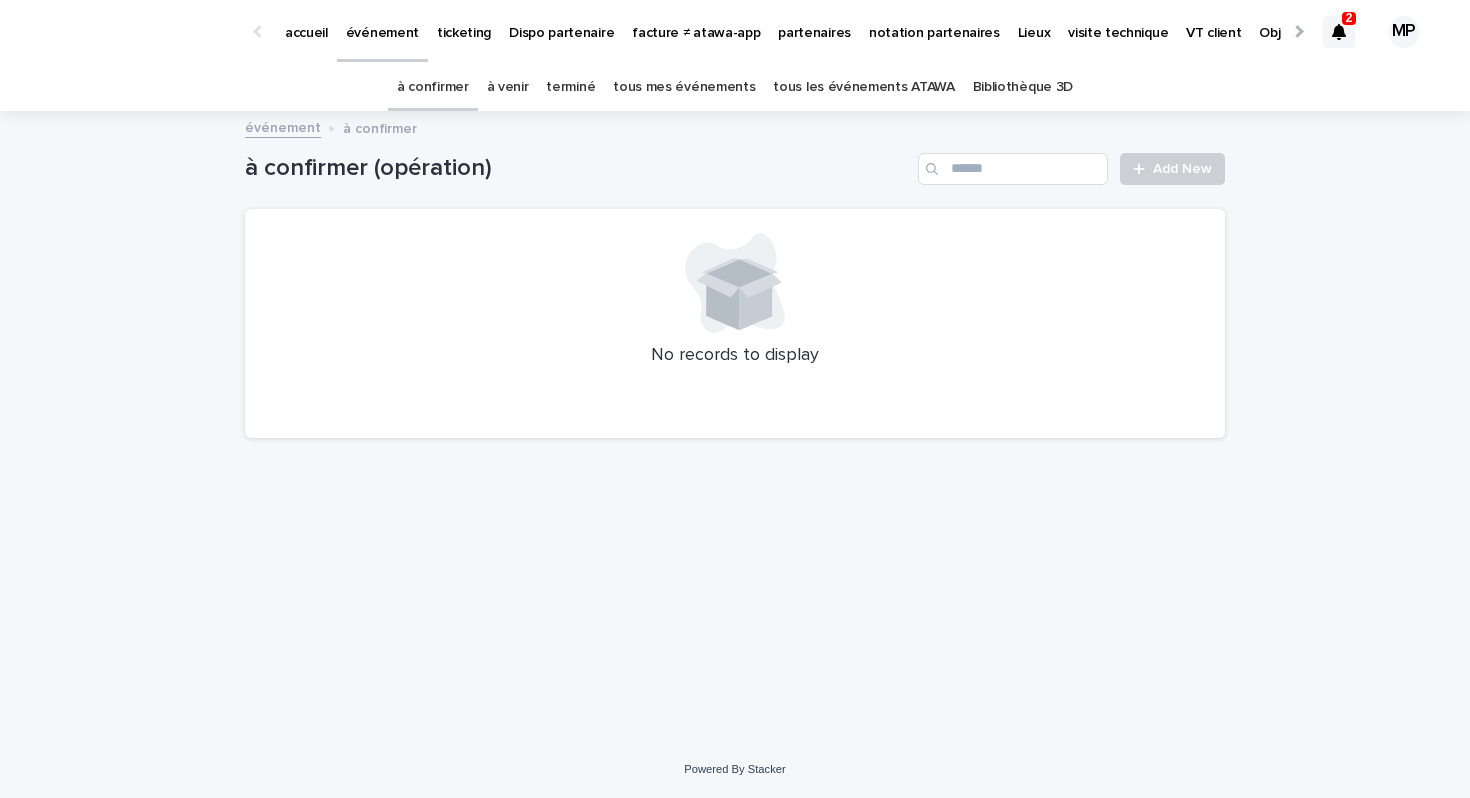 click on "tous les événements ATAWA" at bounding box center (863, 87) 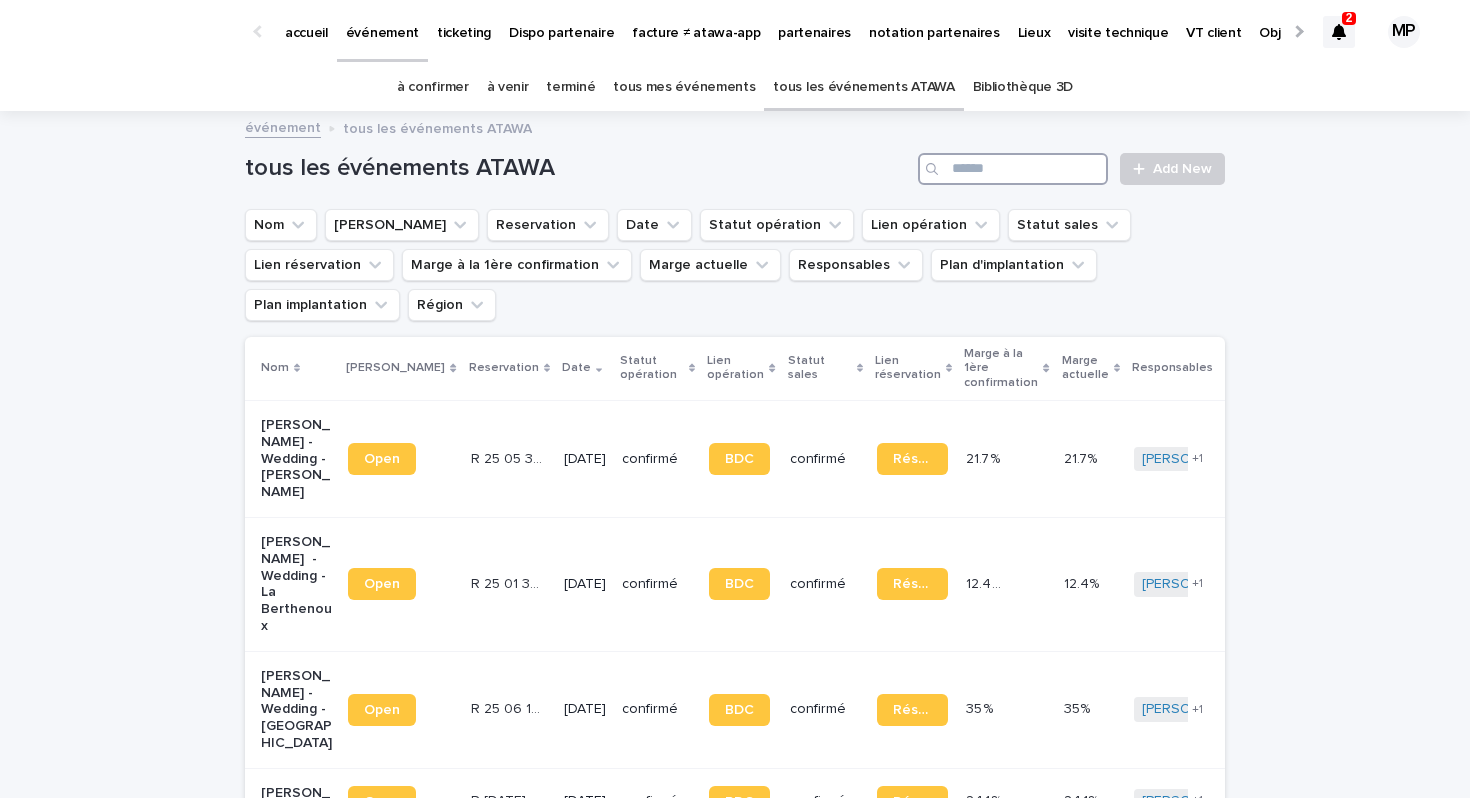 click at bounding box center (1013, 169) 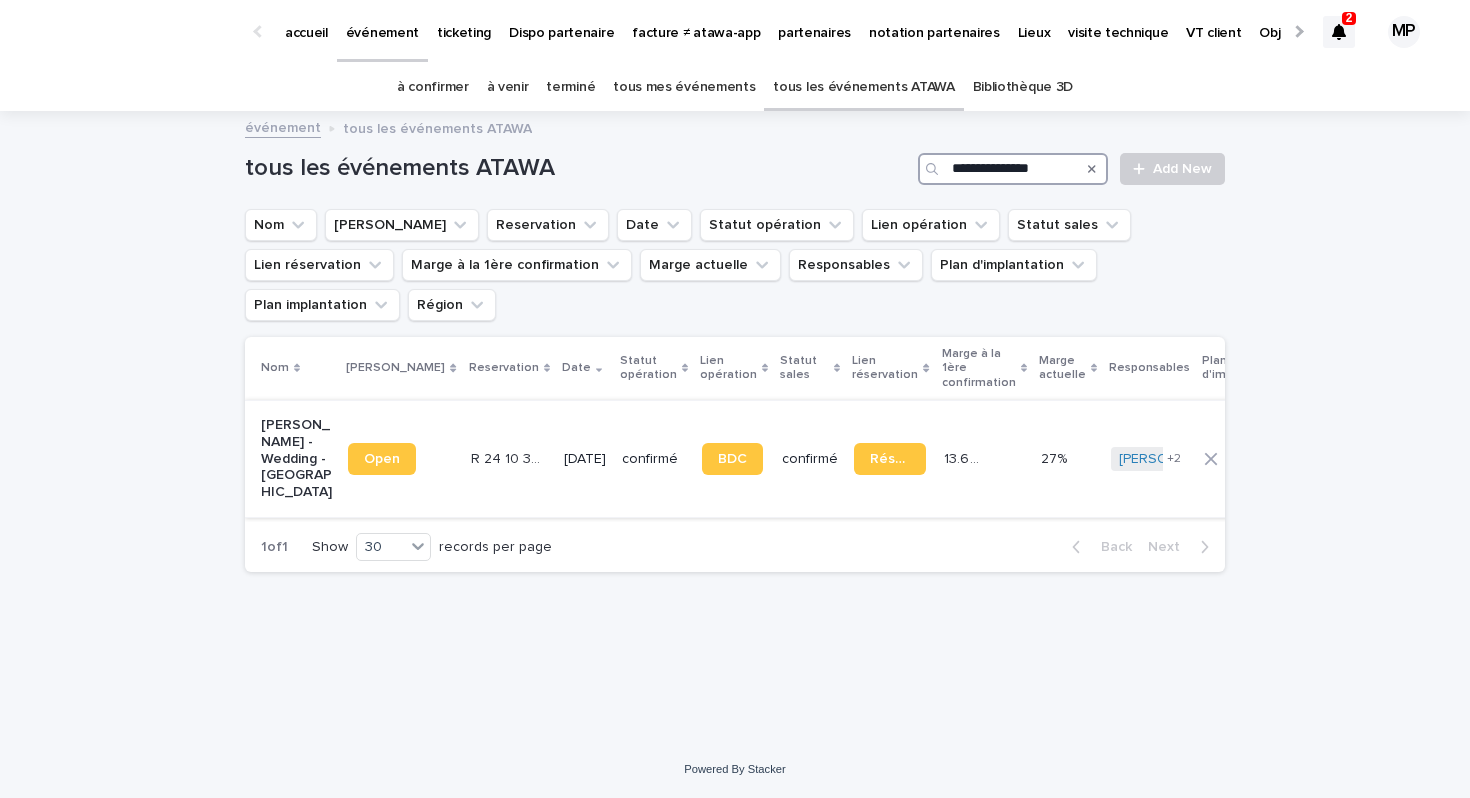 type on "**********" 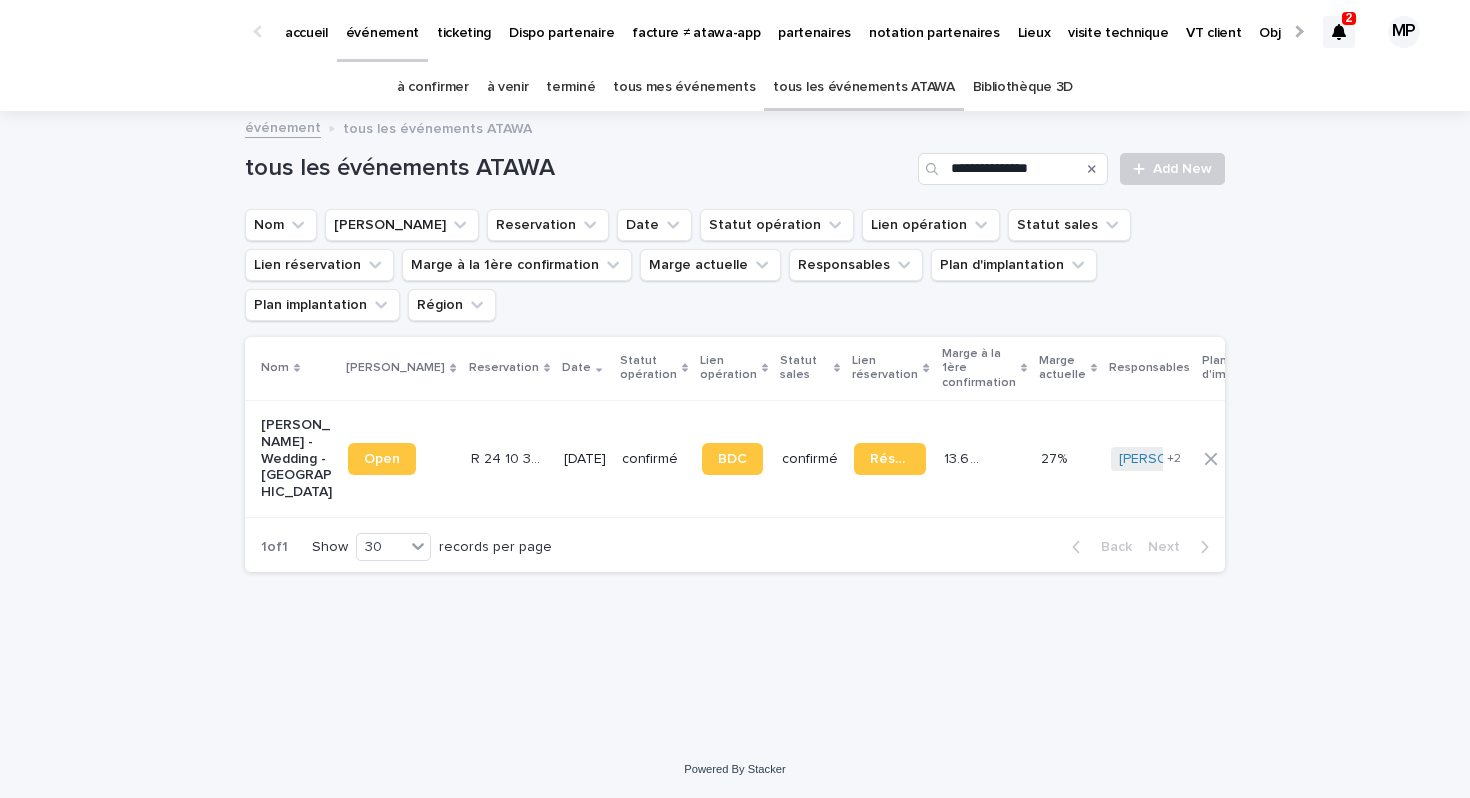 click on "Laura Chevalier - Wedding - Saint-Martin-du-Lac" at bounding box center (296, 459) 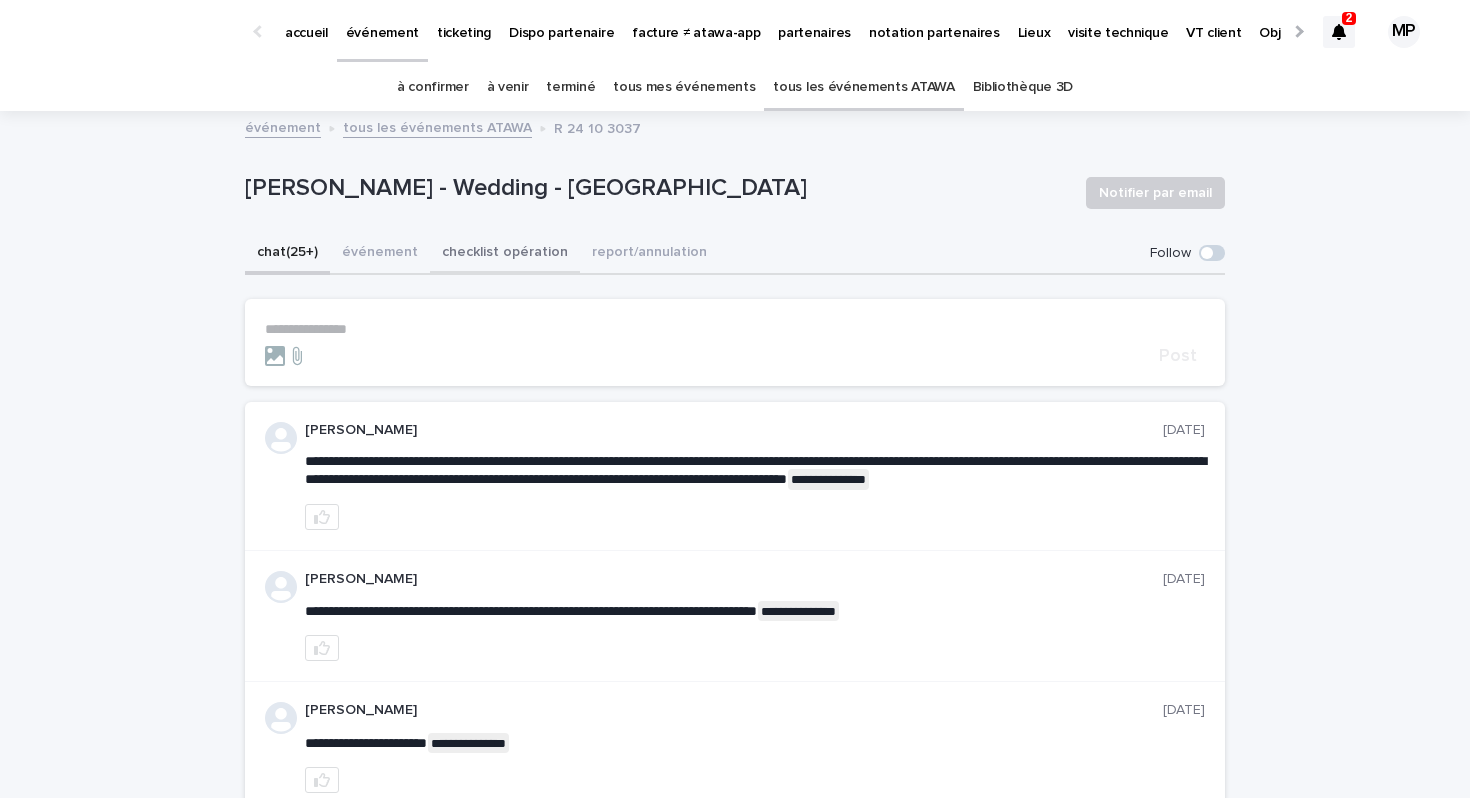 click on "checklist opération" at bounding box center (505, 254) 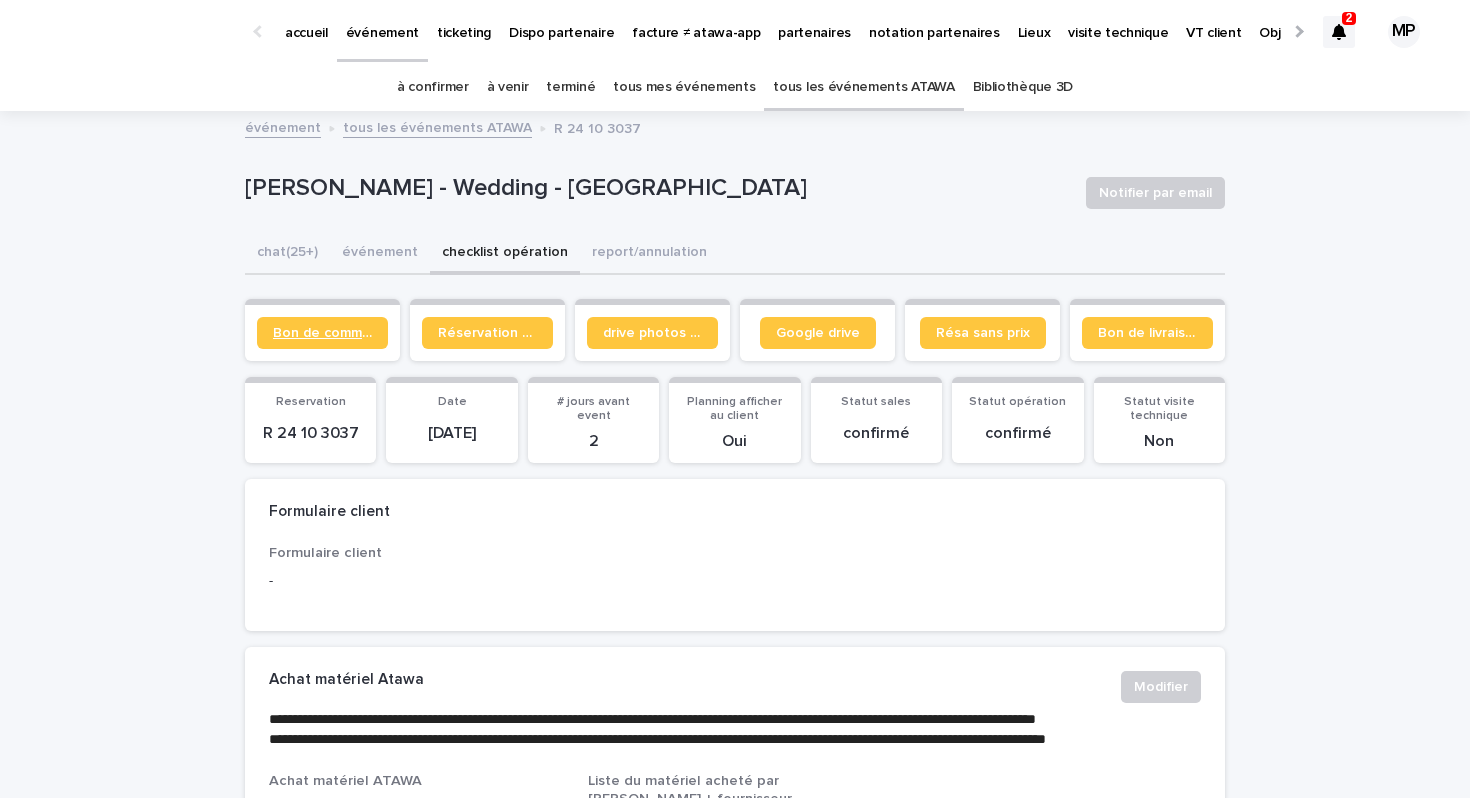 click on "Bon de commande" at bounding box center [322, 333] 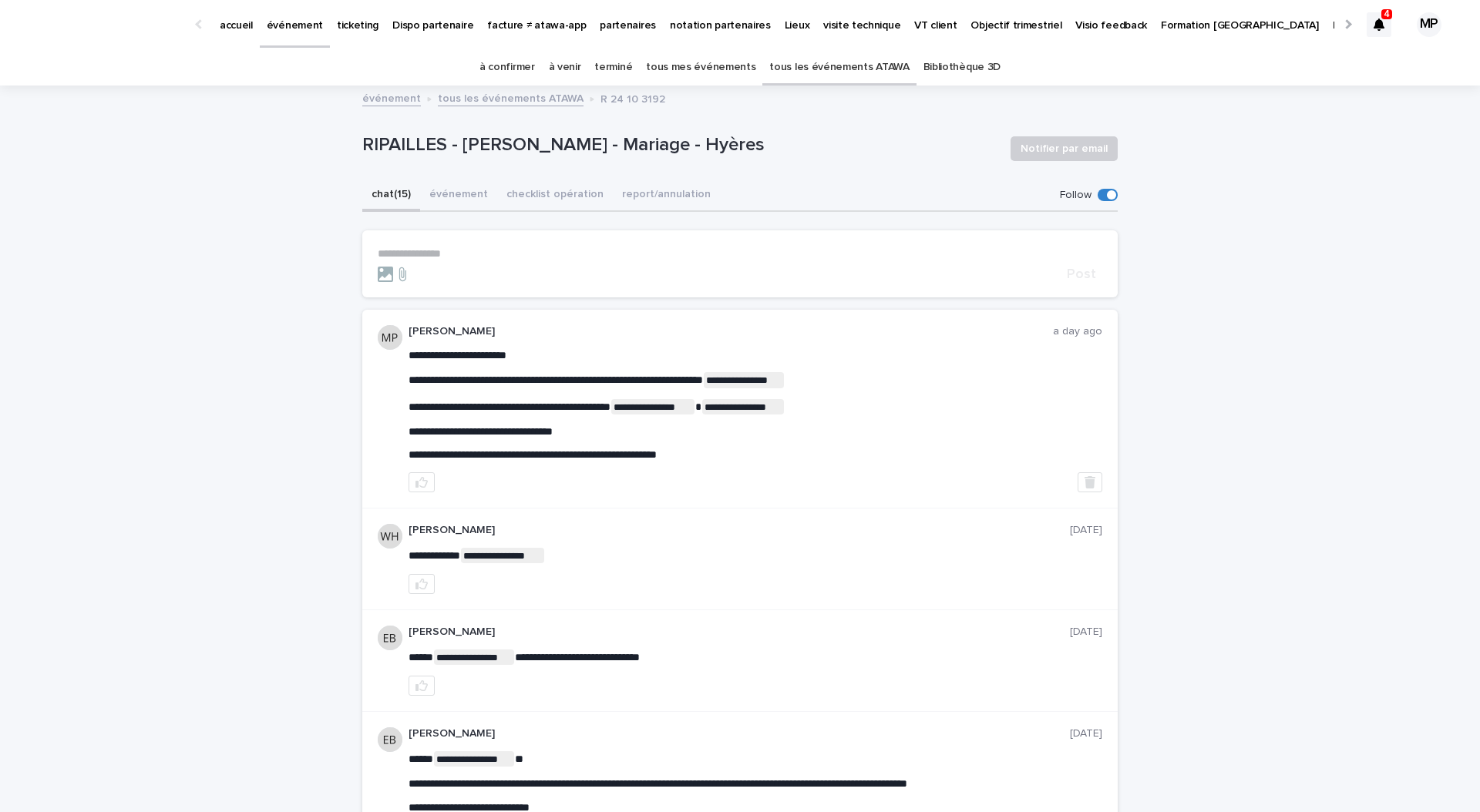 scroll, scrollTop: 0, scrollLeft: 0, axis: both 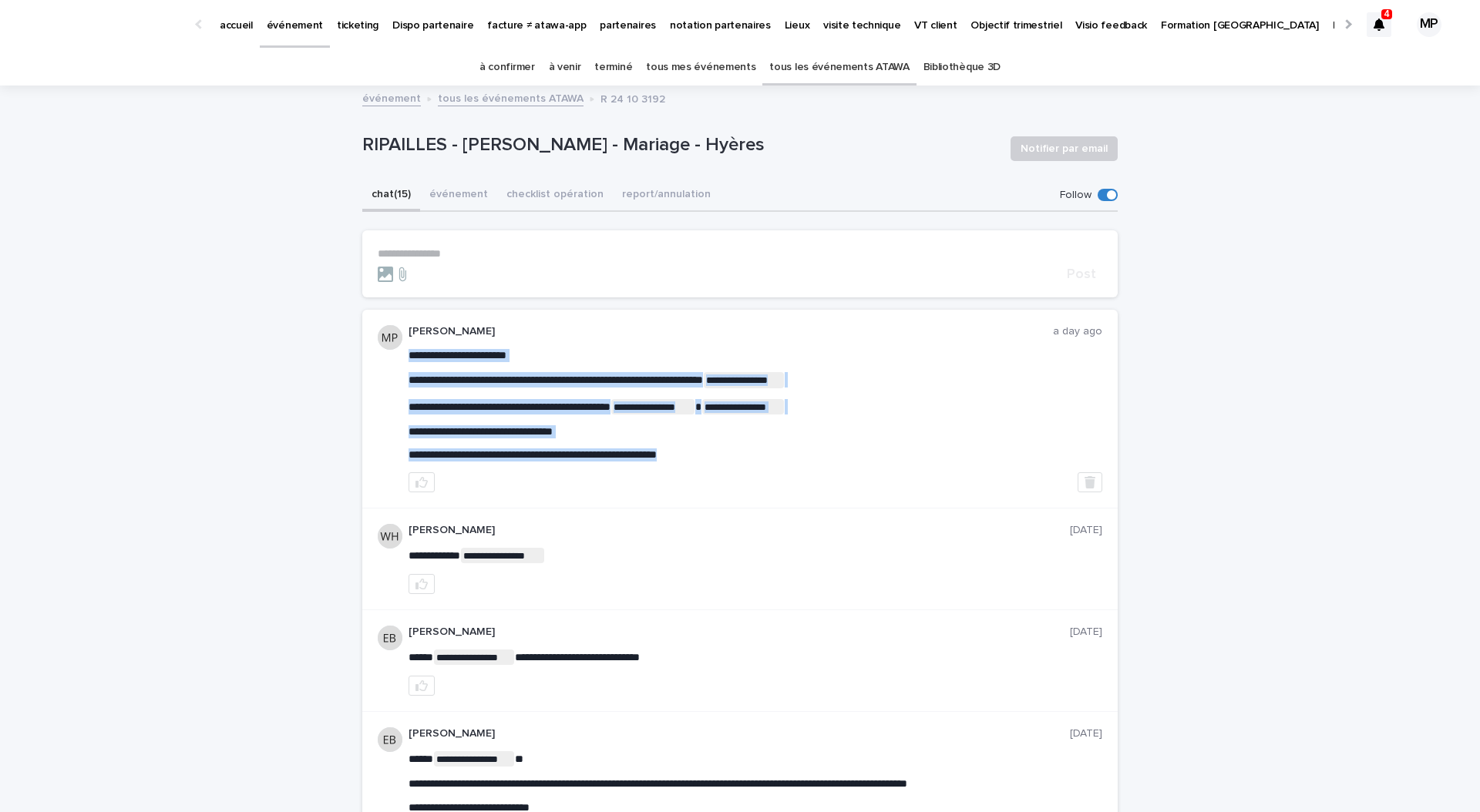 drag, startPoint x: 410, startPoint y: 355, endPoint x: 726, endPoint y: 461, distance: 333.30467 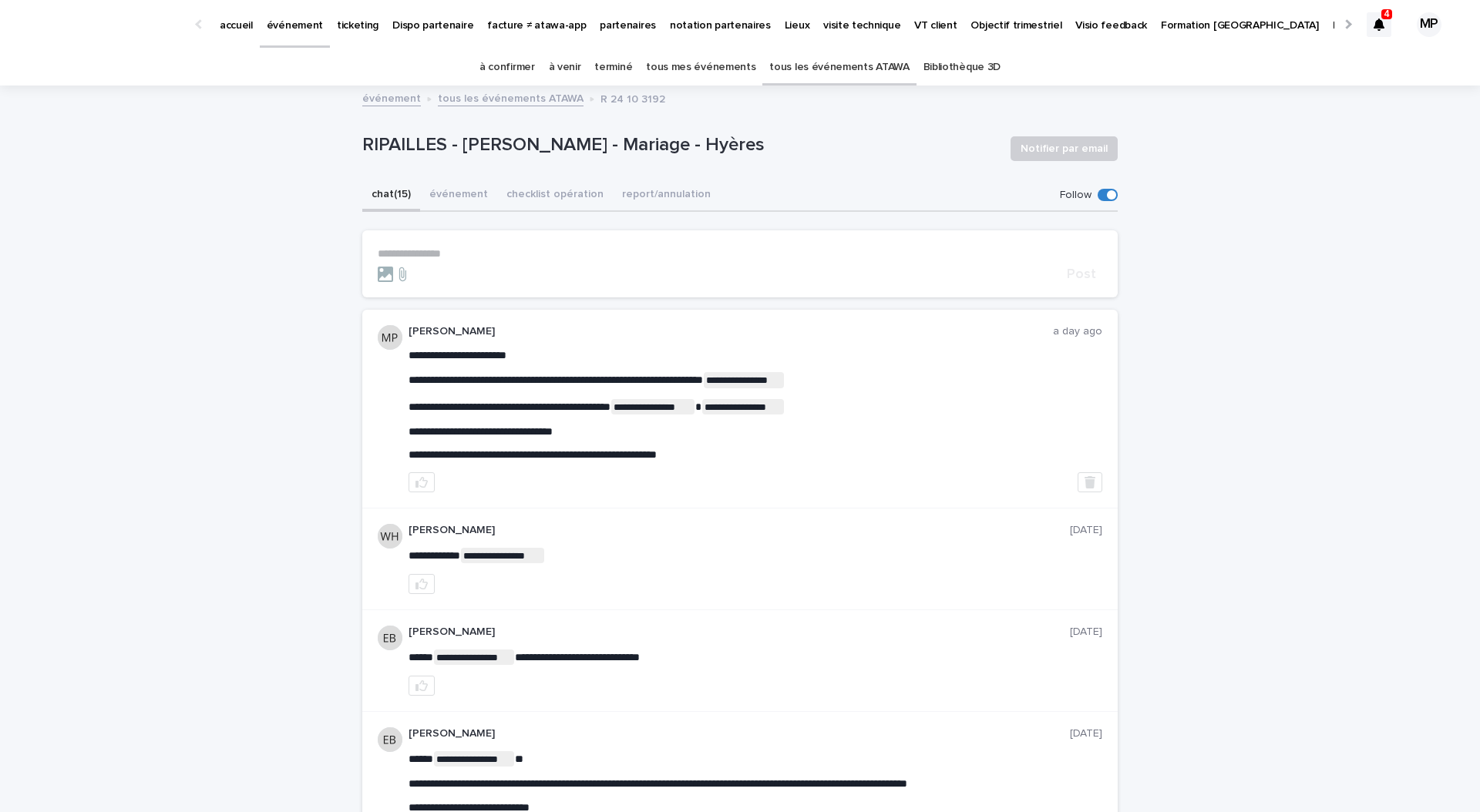 click on "partenaires" at bounding box center [627, 16] 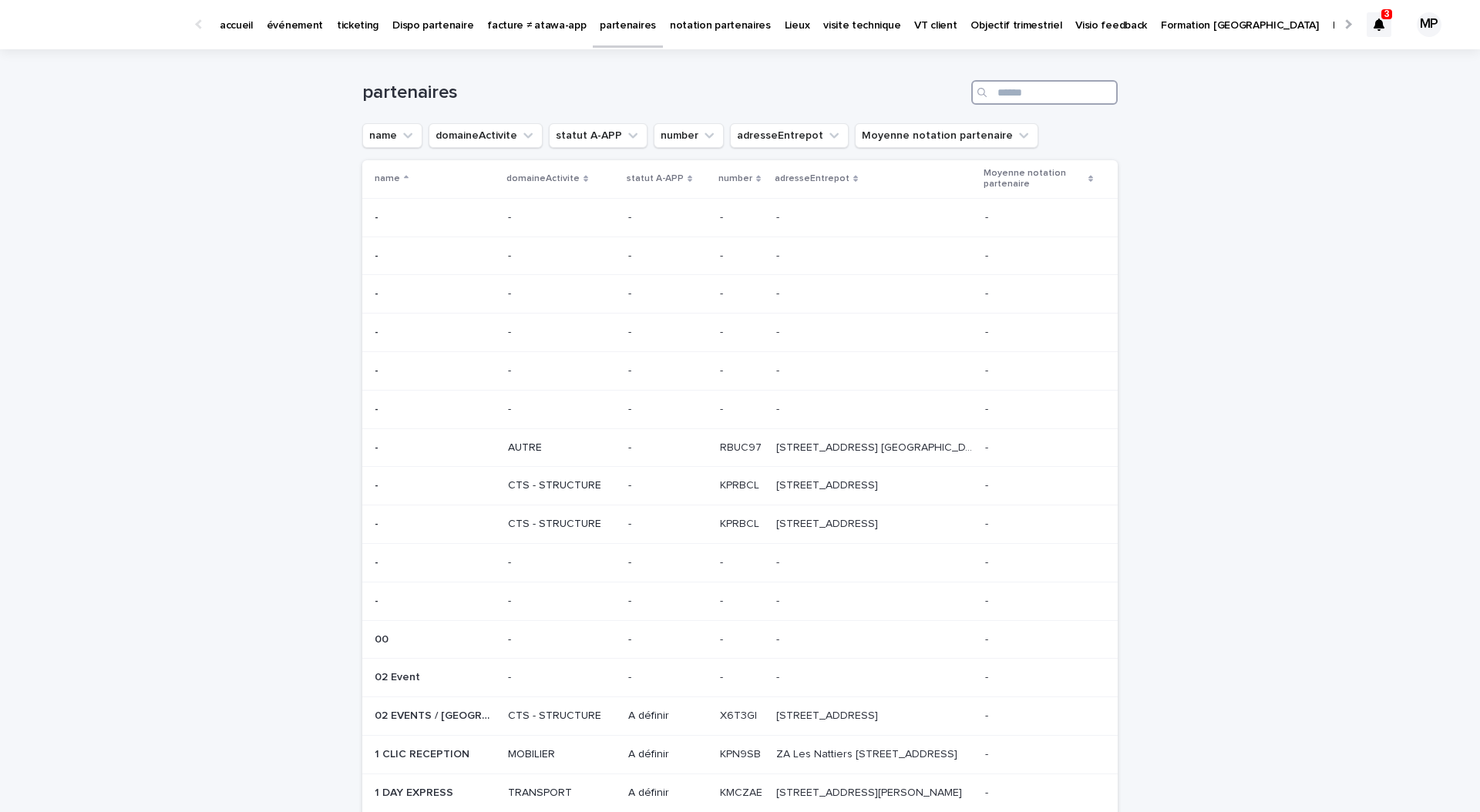 click at bounding box center [1044, 92] 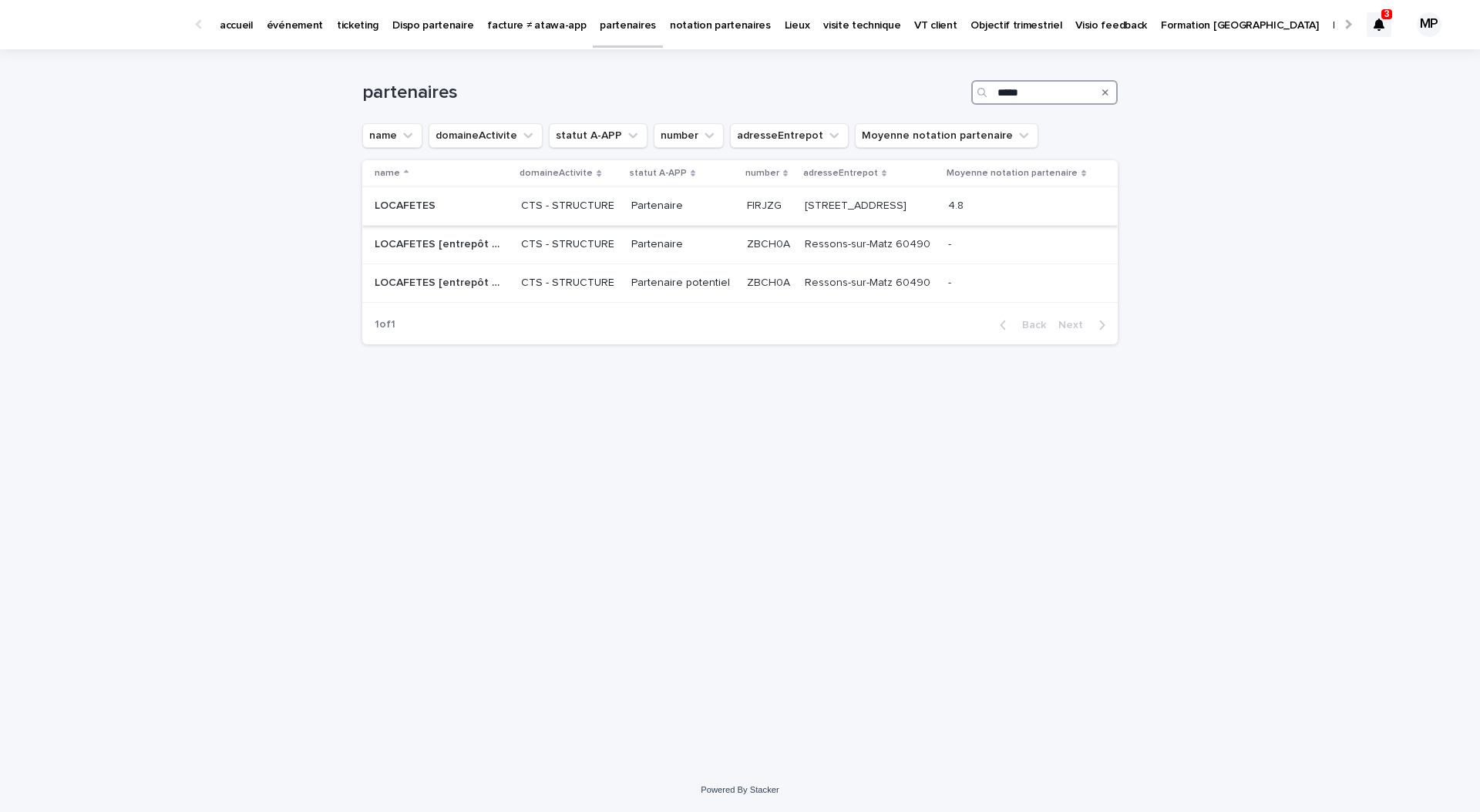 type on "*****" 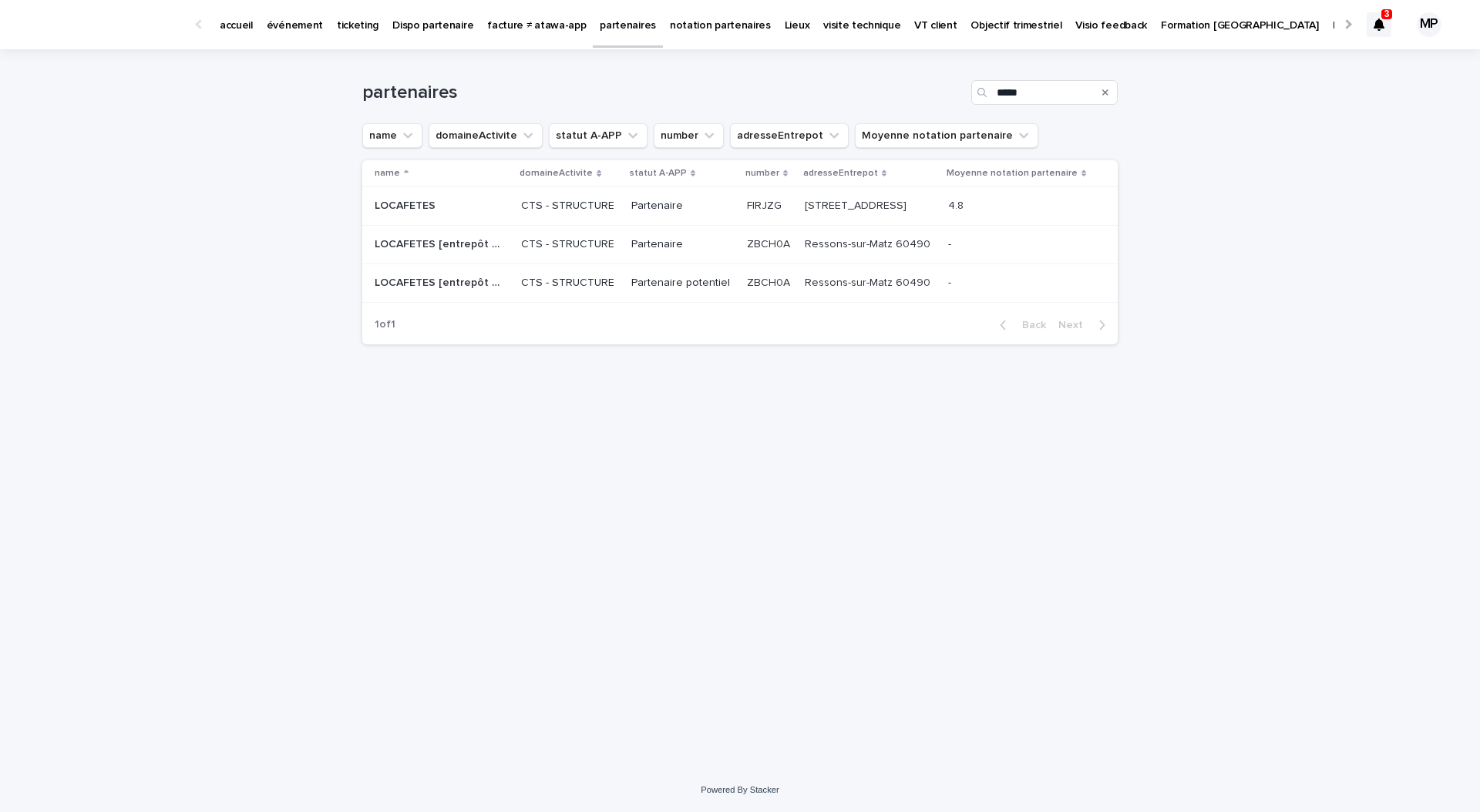 click on "LOCAFETES" at bounding box center (406, 204) 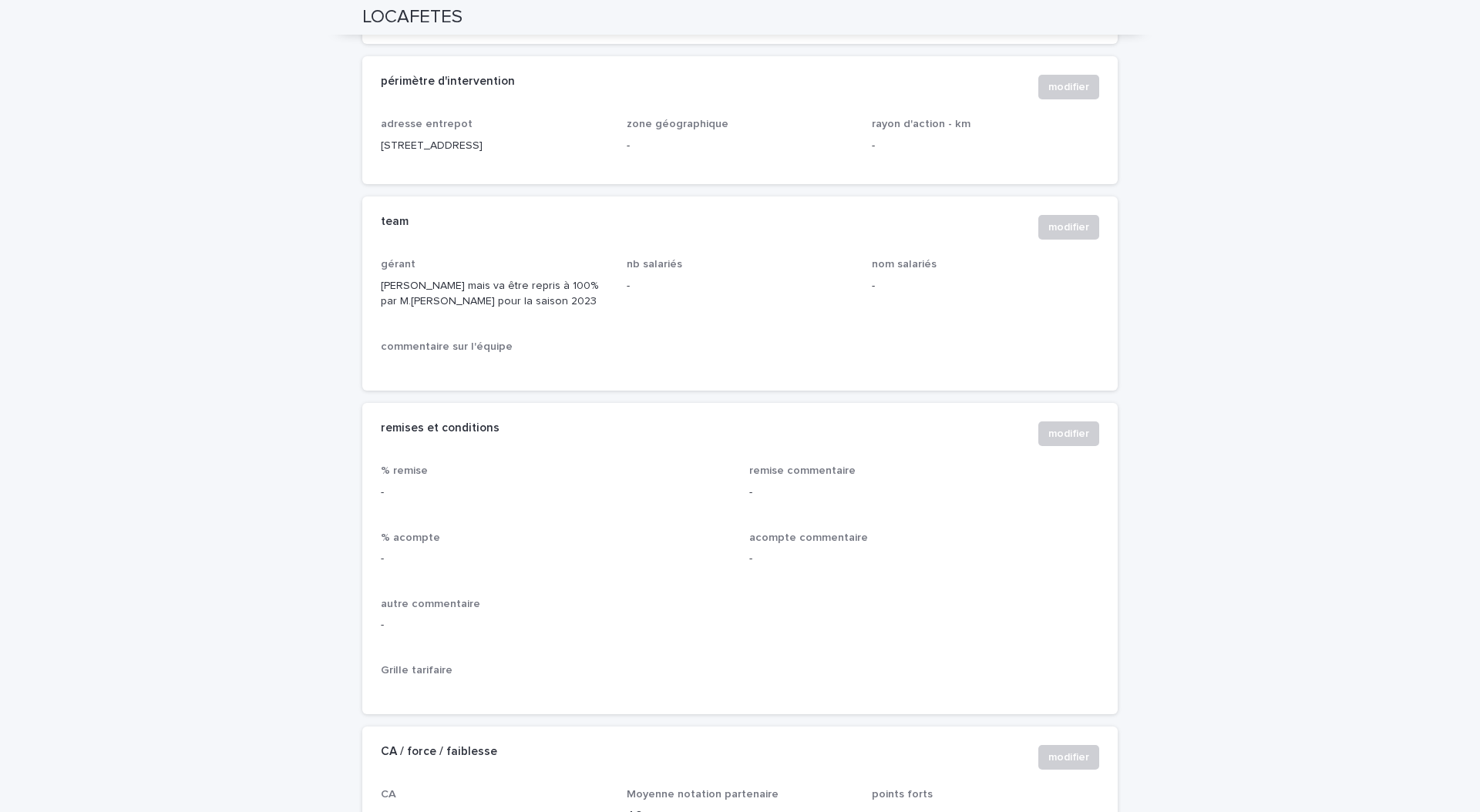 scroll, scrollTop: 0, scrollLeft: 0, axis: both 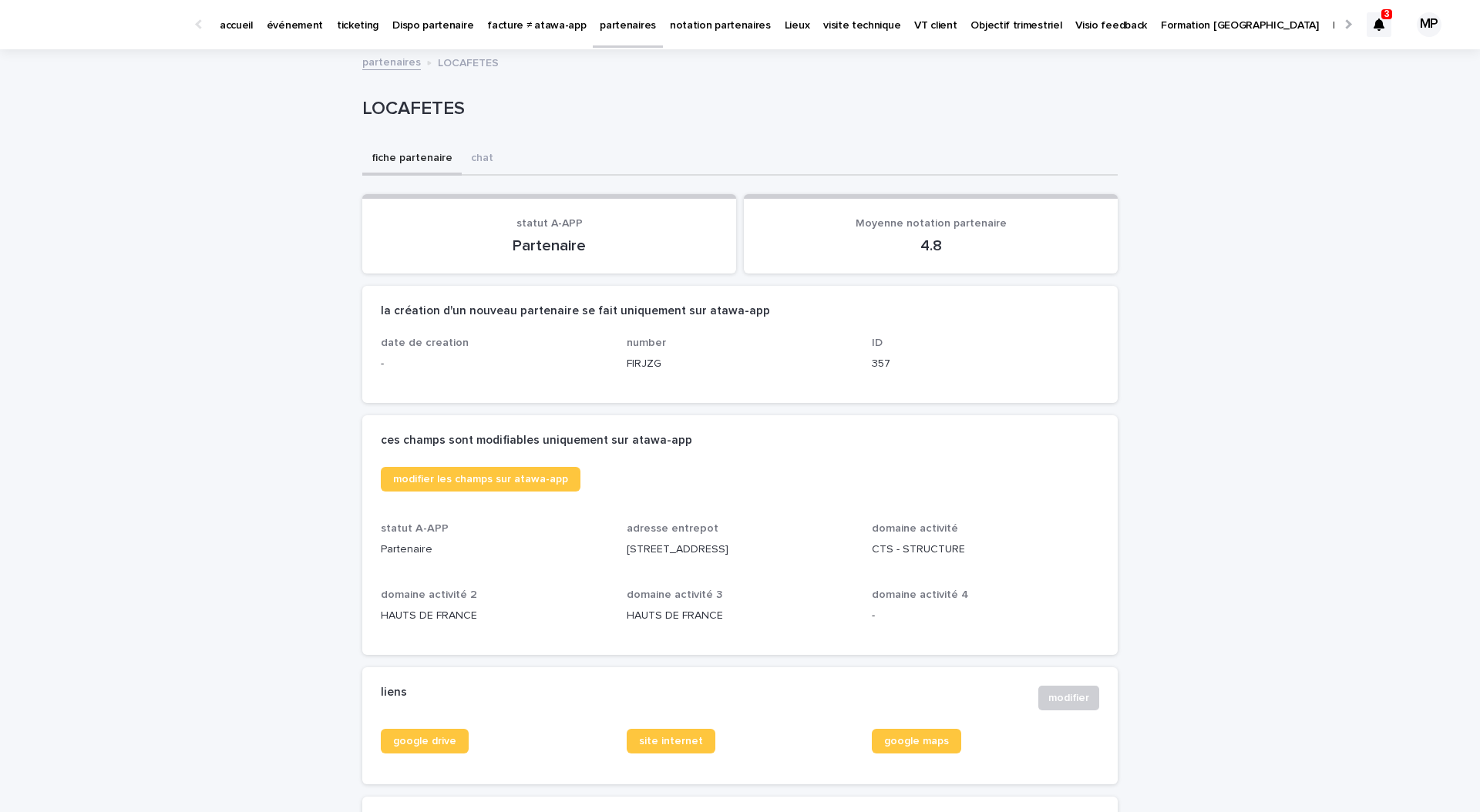 click on "événement" at bounding box center (294, 24) 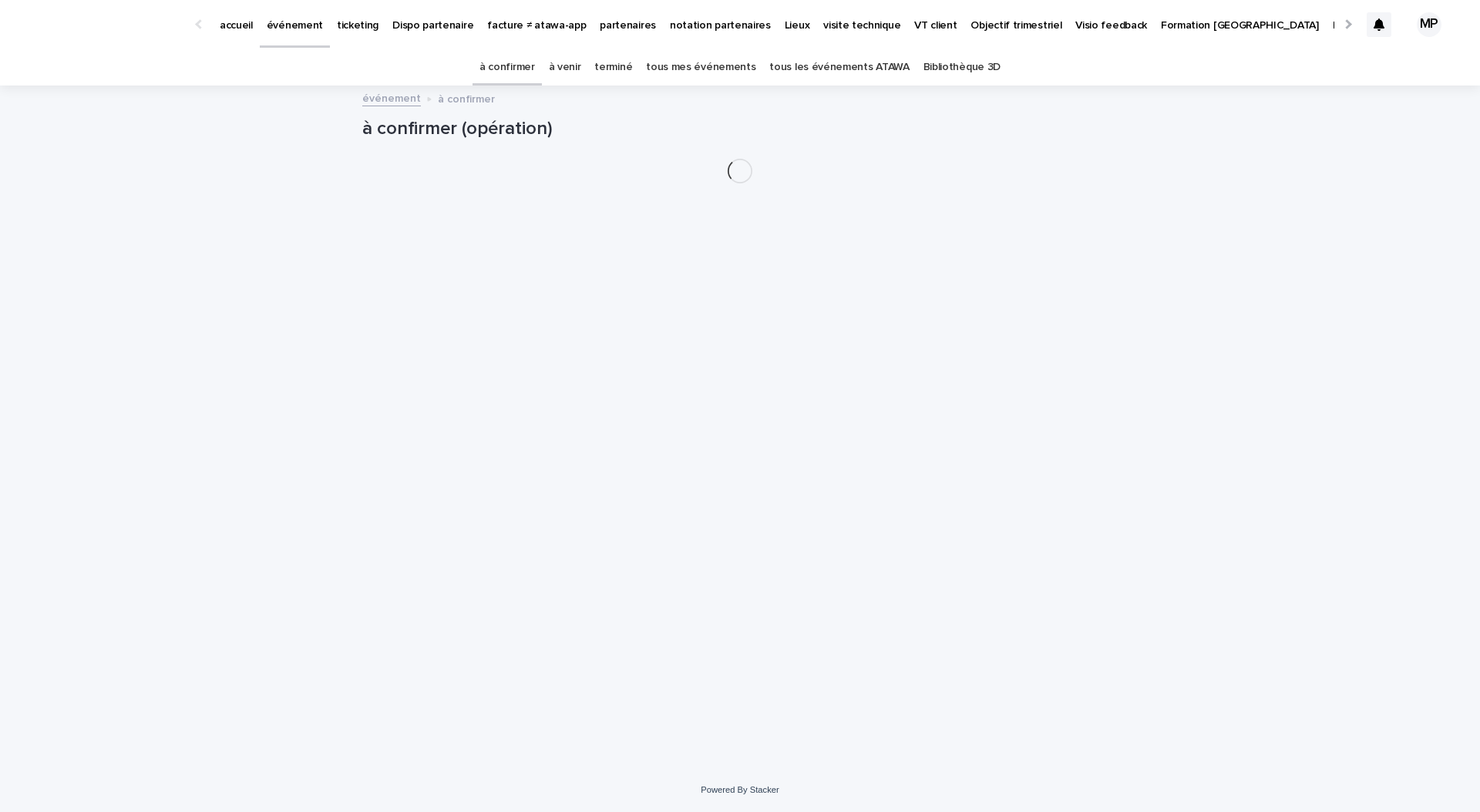 click on "tous les événements ATAWA" at bounding box center (839, 67) 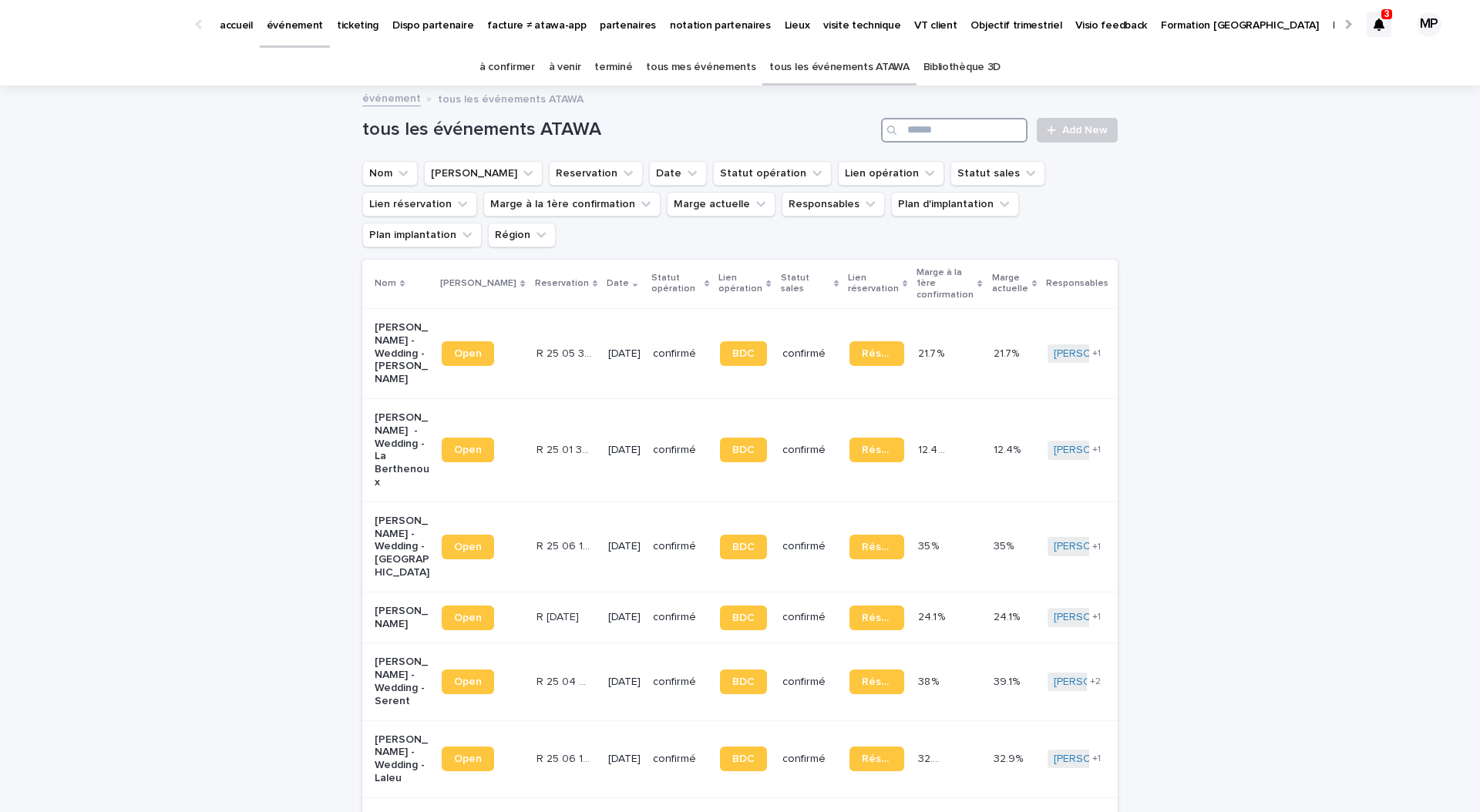 click at bounding box center (954, 130) 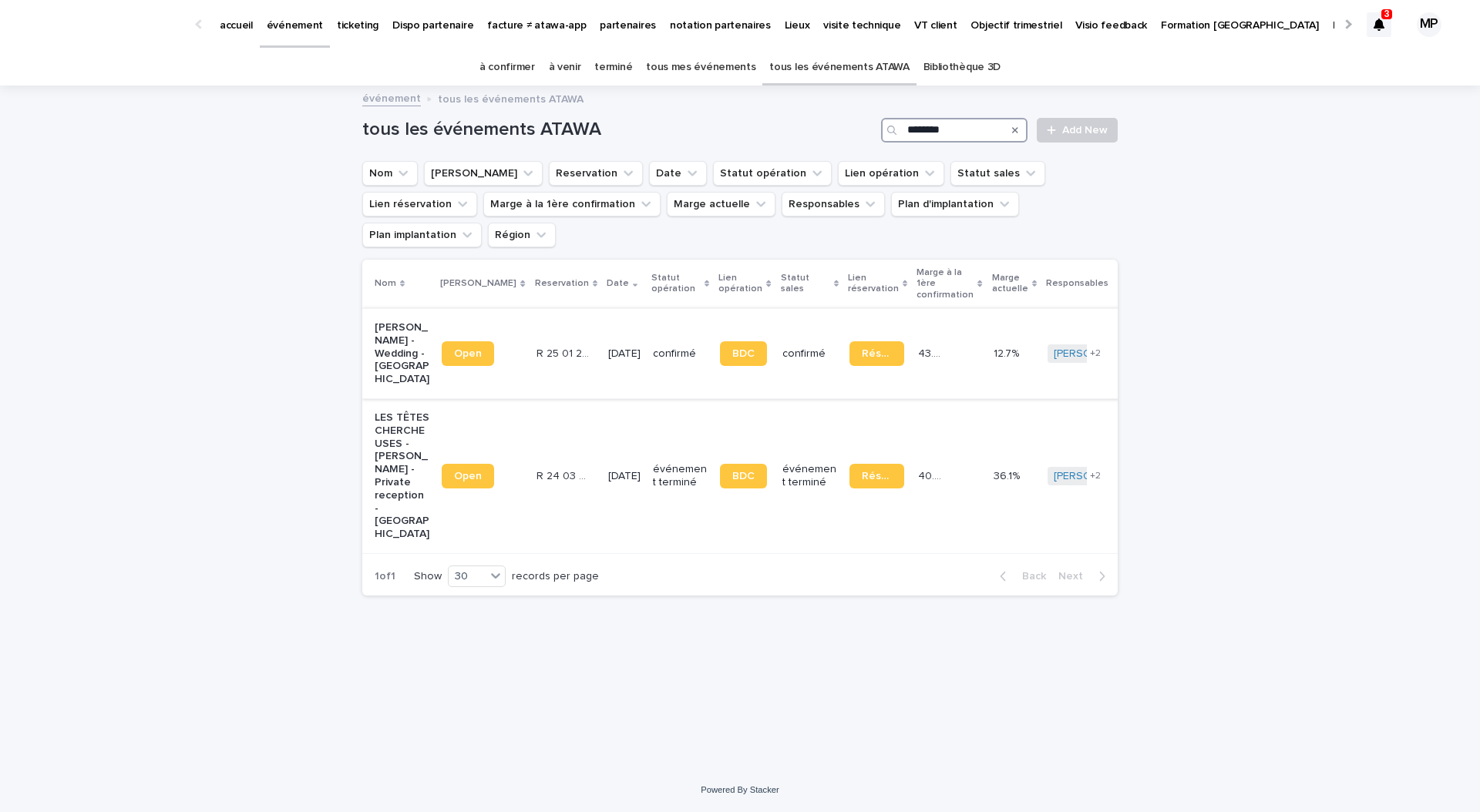 type on "********" 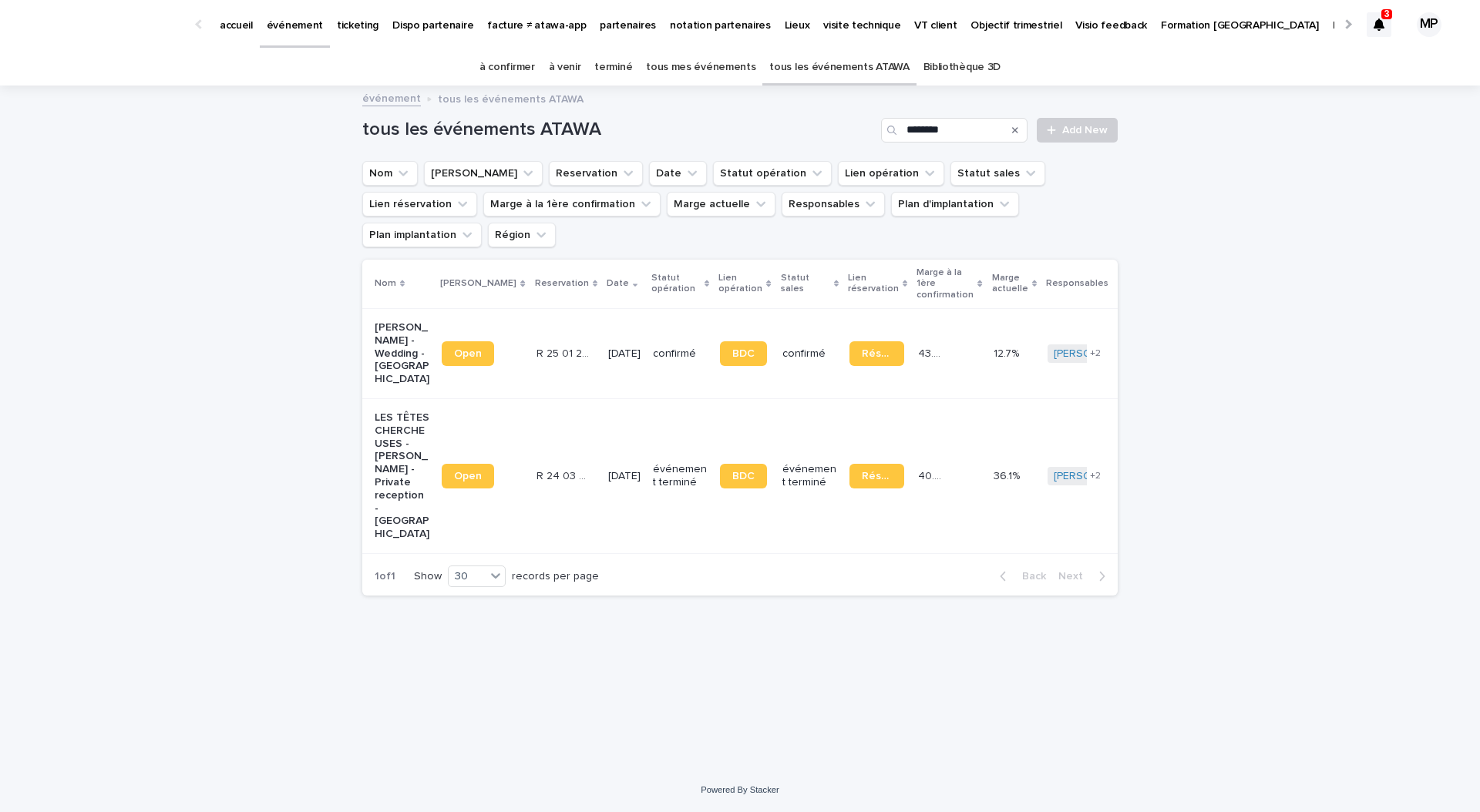 click on "Estelle MONNOT - Wedding -  Barbizon" at bounding box center (402, 354) 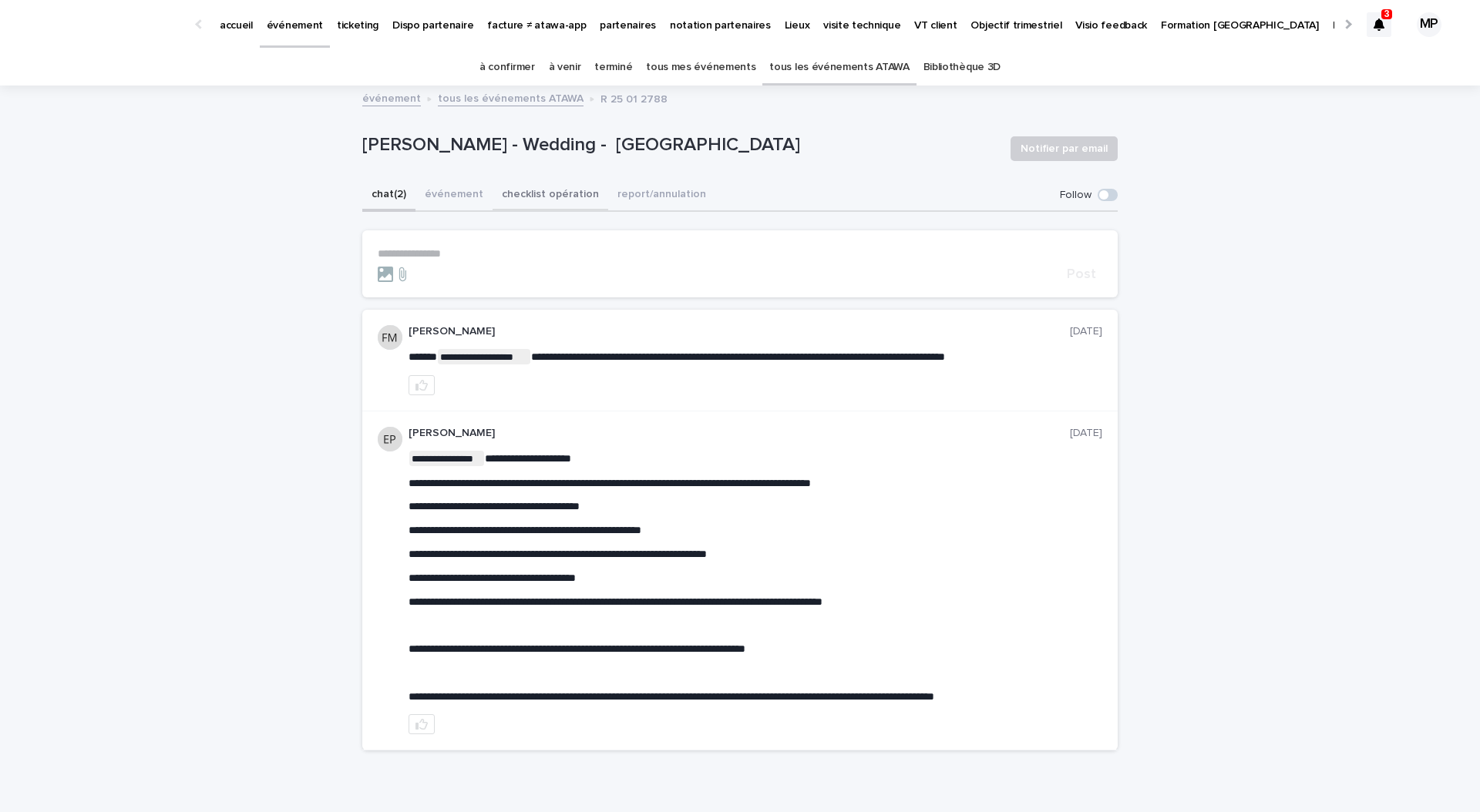 click on "checklist opération" at bounding box center [550, 196] 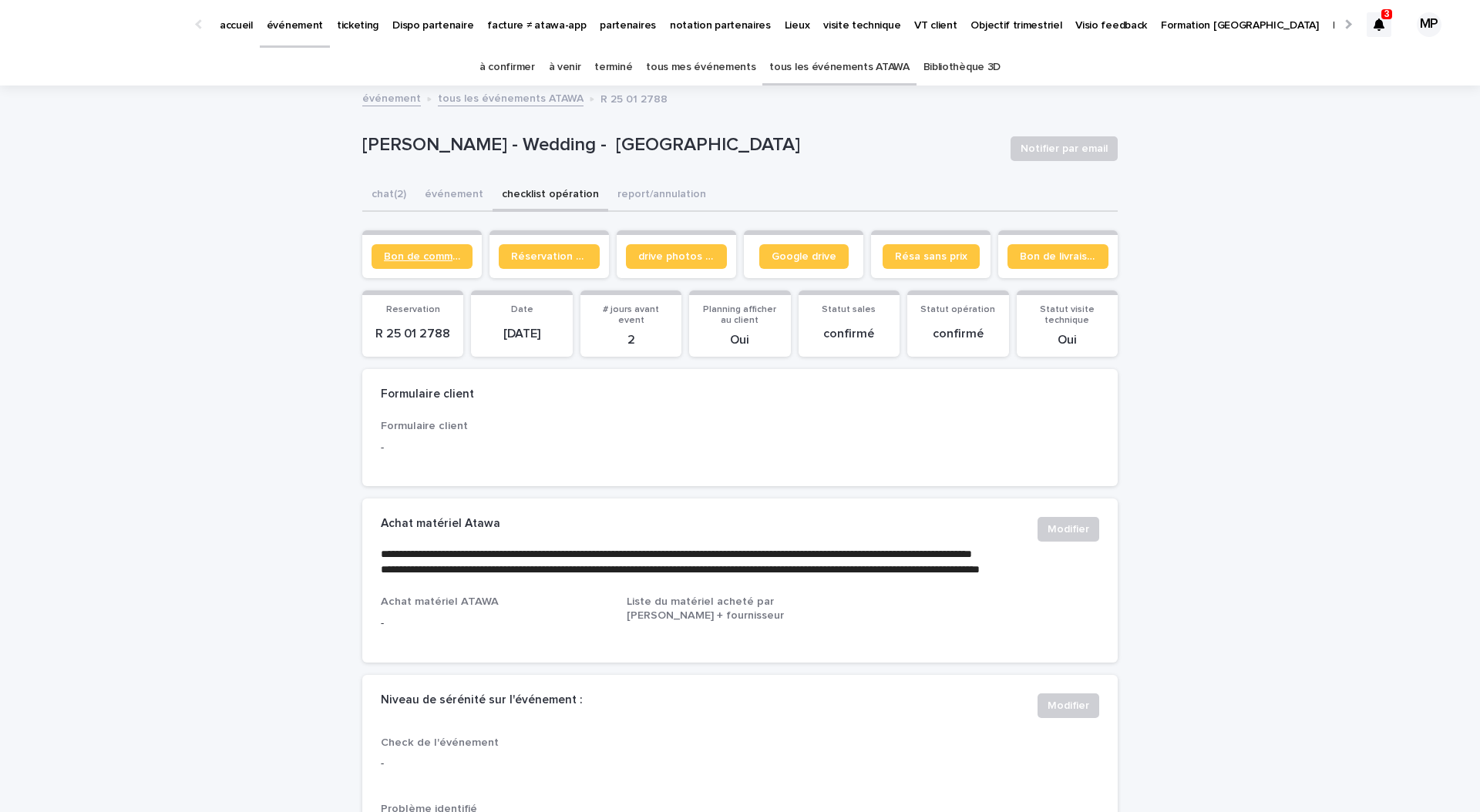 click on "Bon de commande" at bounding box center [422, 257] 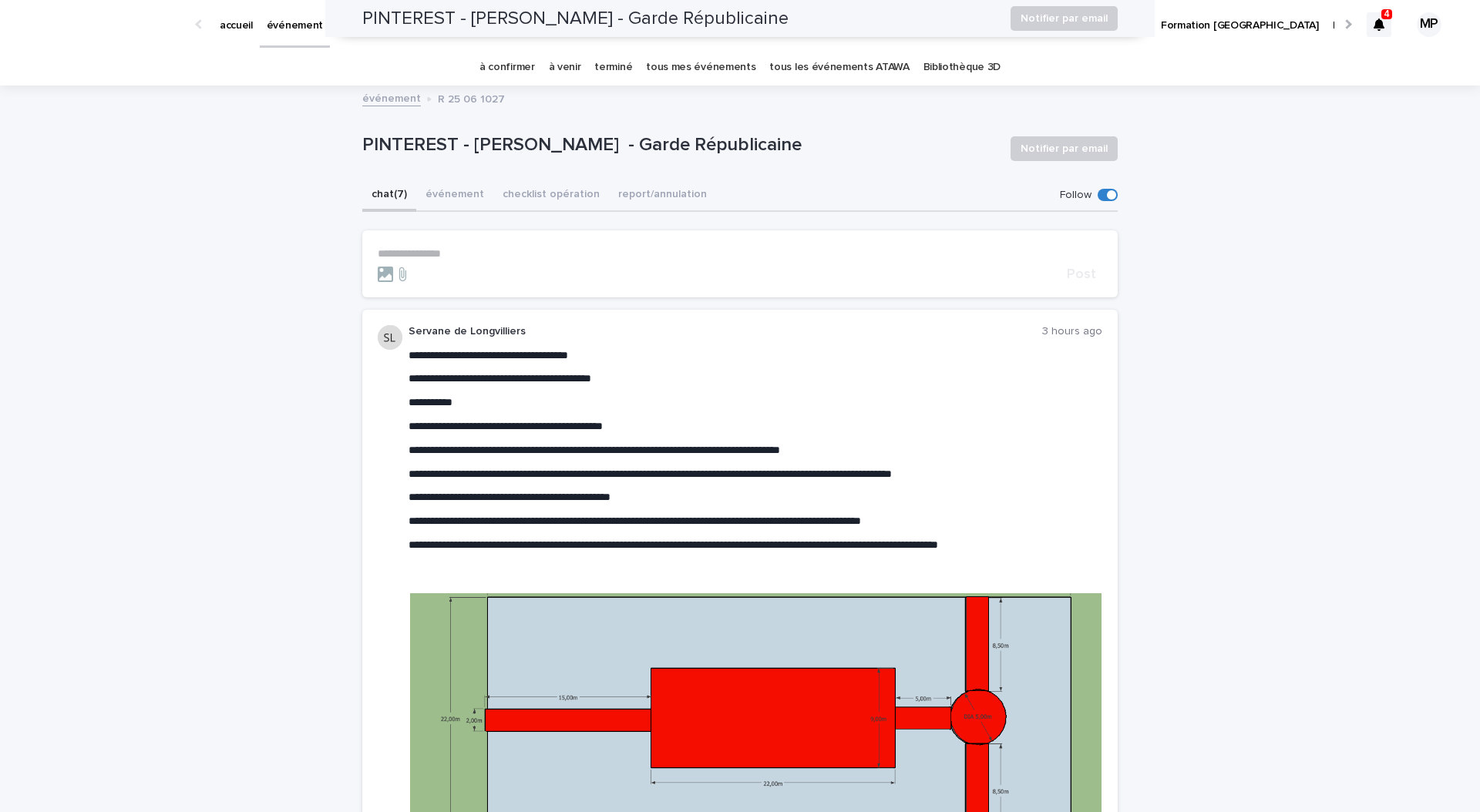 scroll, scrollTop: 0, scrollLeft: 0, axis: both 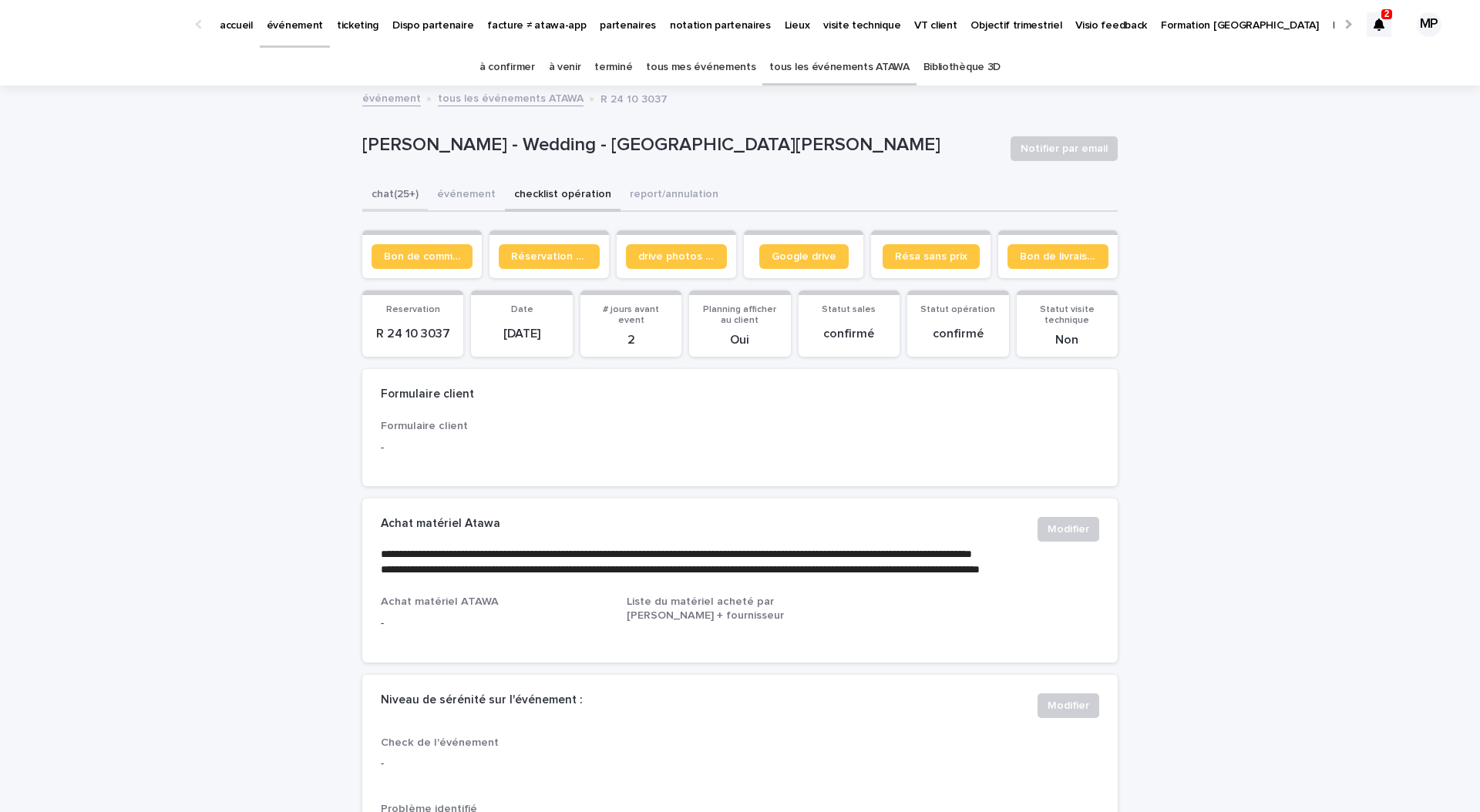 click on "chat  (25+)" at bounding box center (395, 196) 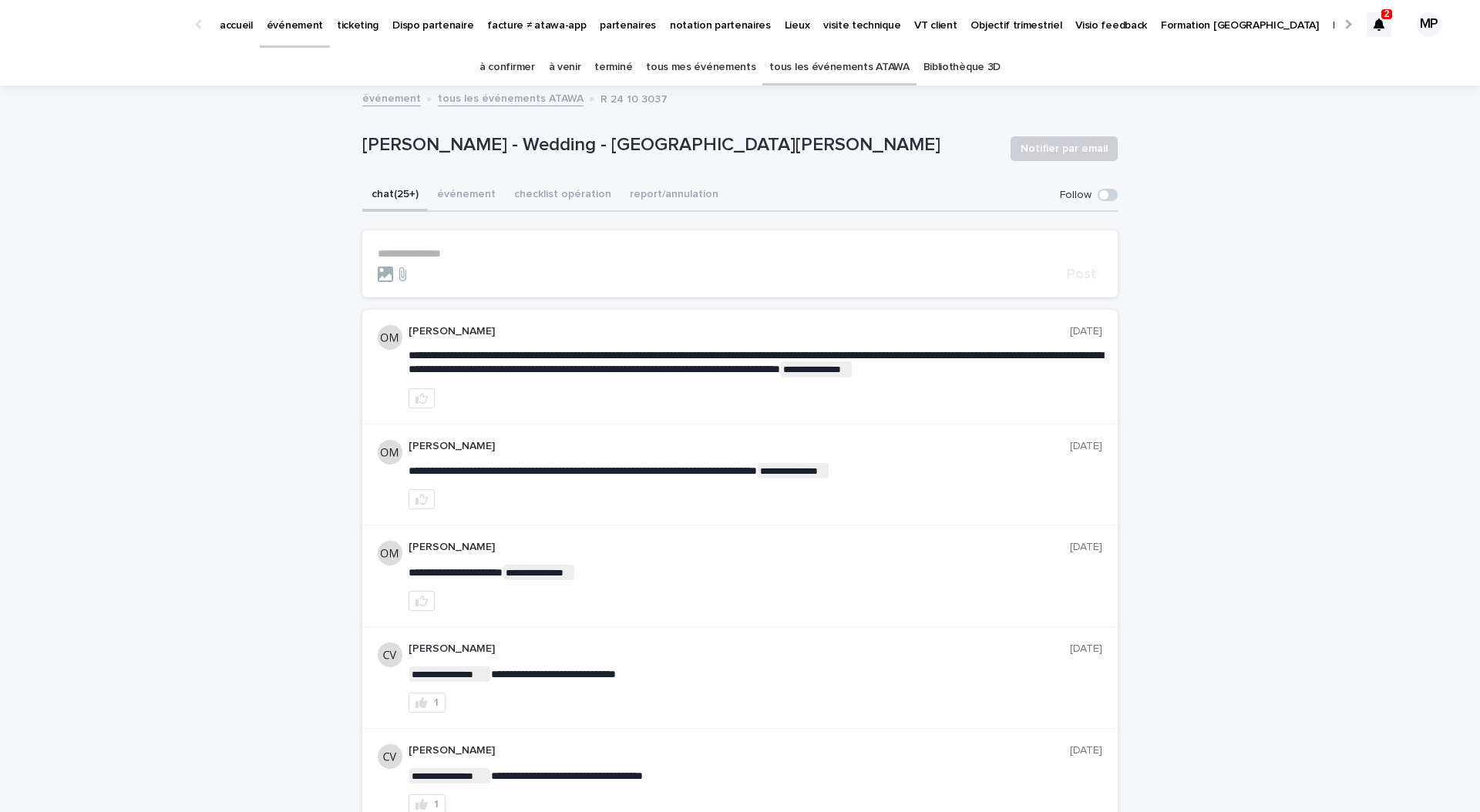 click on "ticketing" at bounding box center [358, 16] 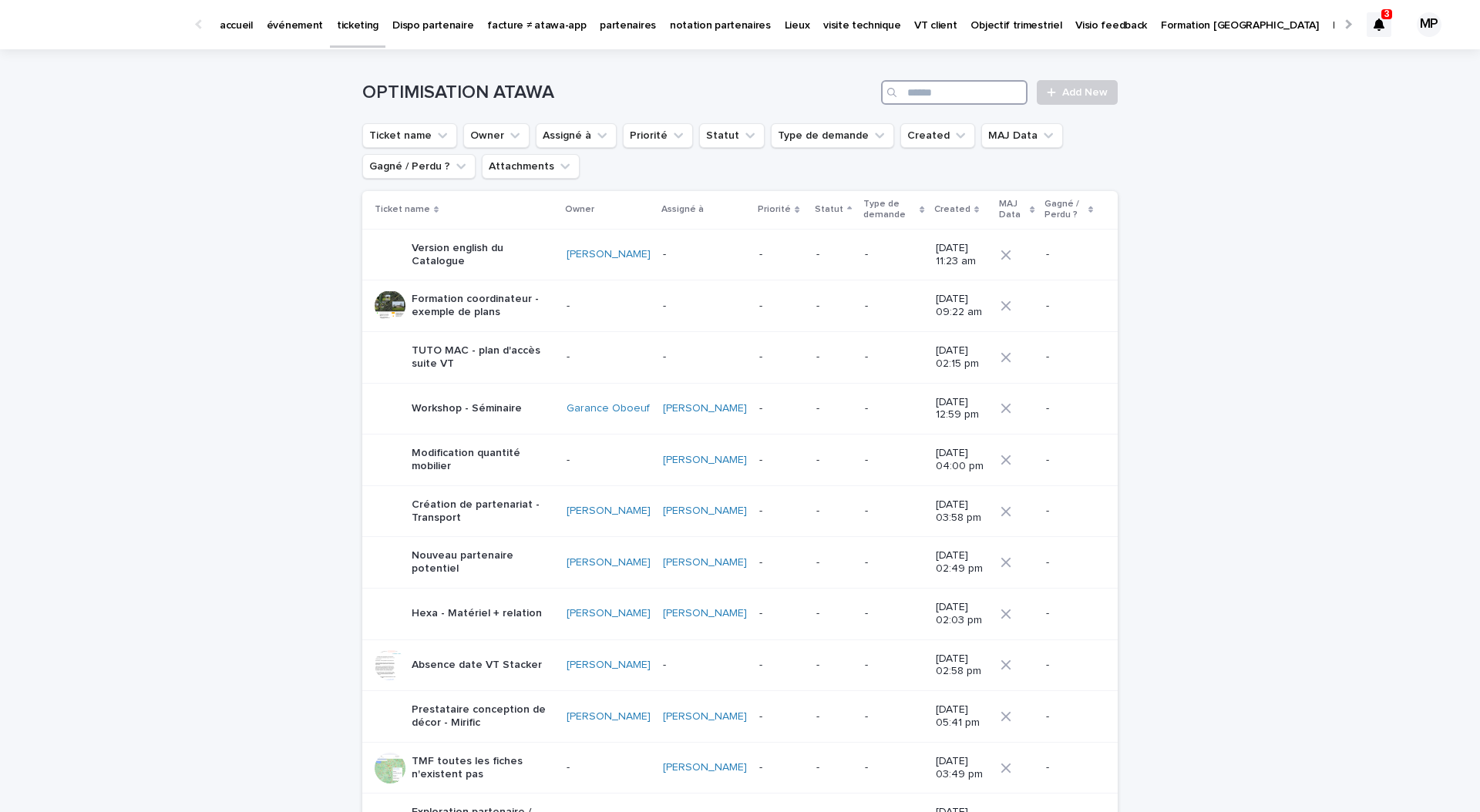 click at bounding box center (954, 92) 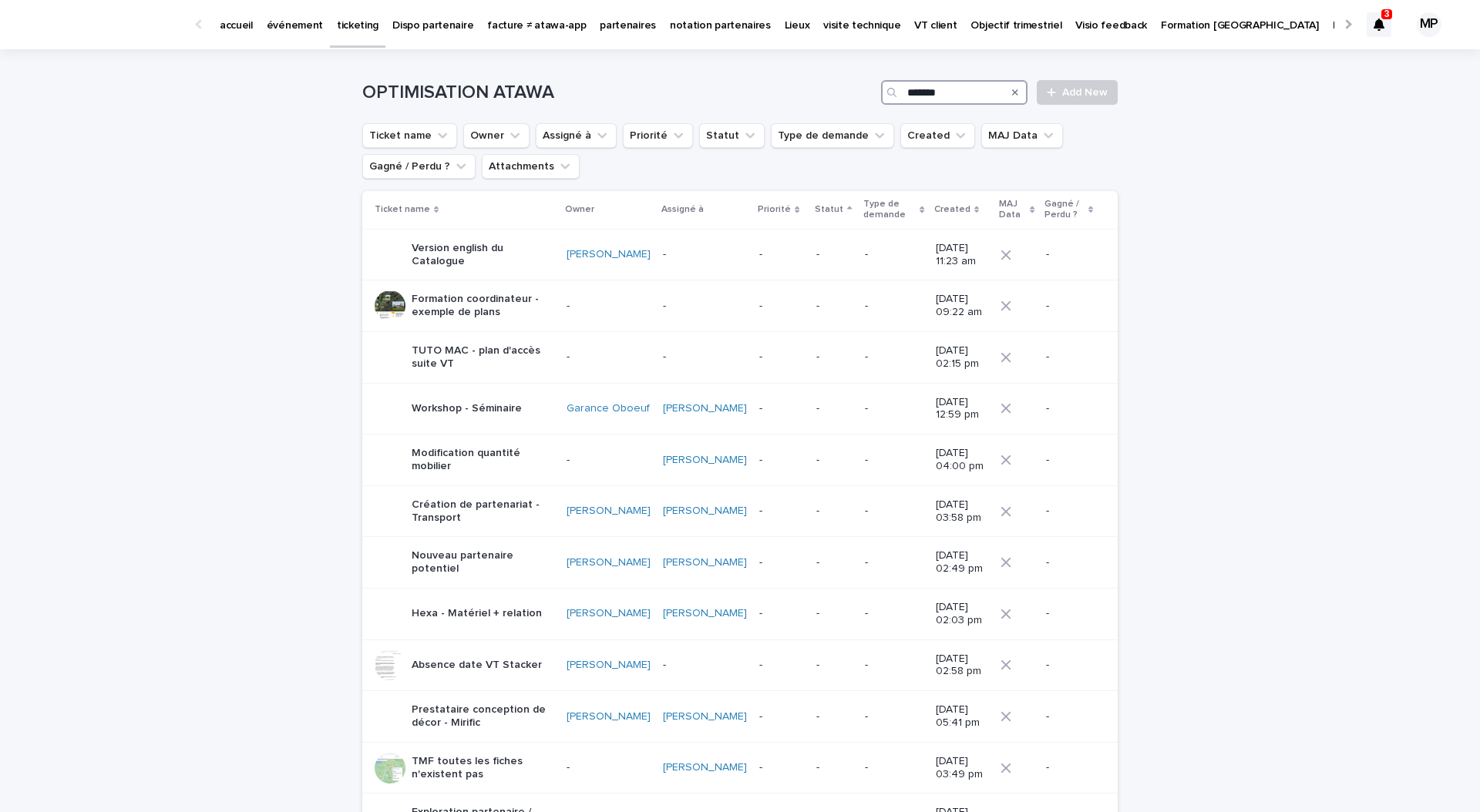 type on "********" 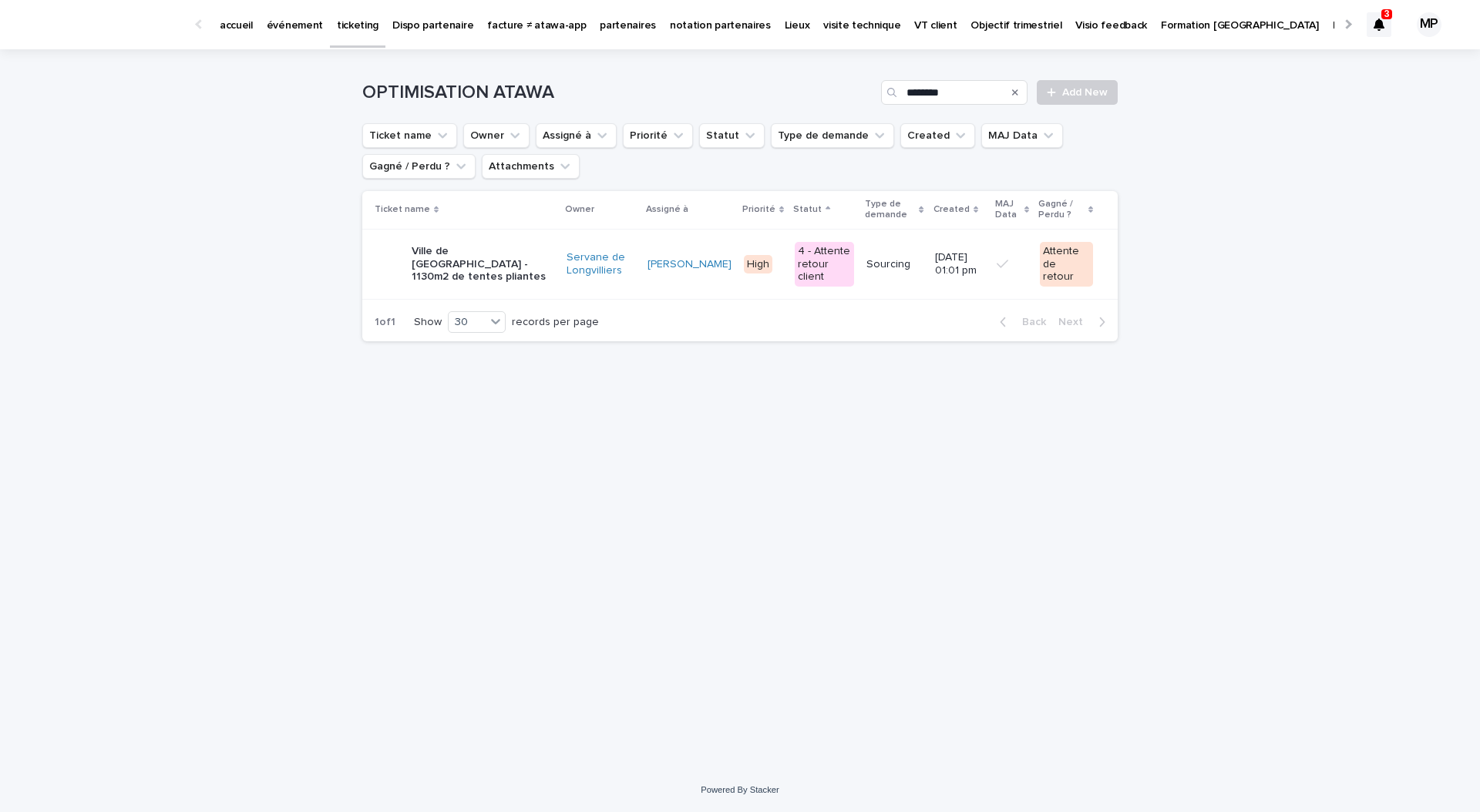 click on "Ville de Guyancourt - 1130m2 de tentes pliantes" at bounding box center (483, 264) 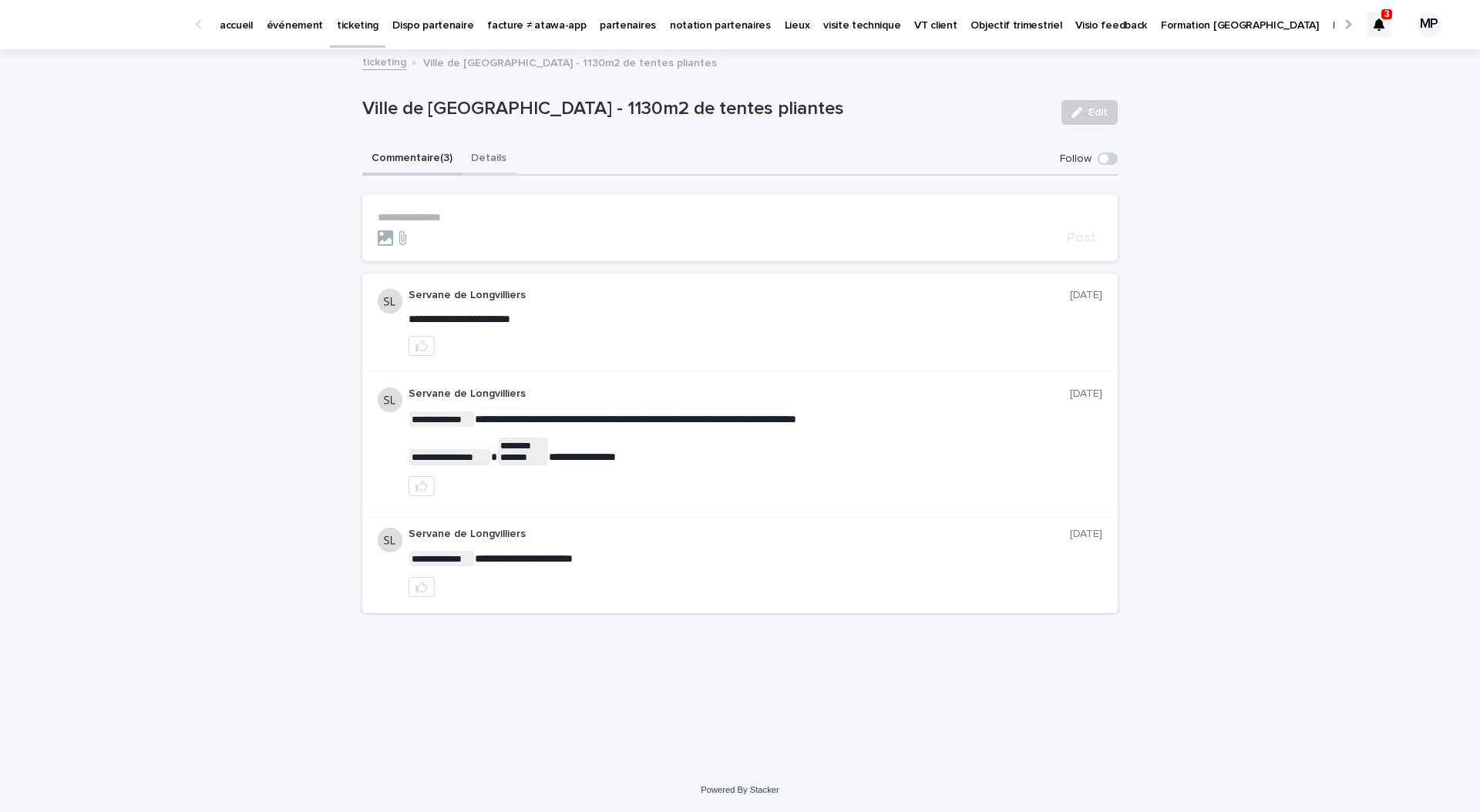 click on "Details" at bounding box center [489, 159] 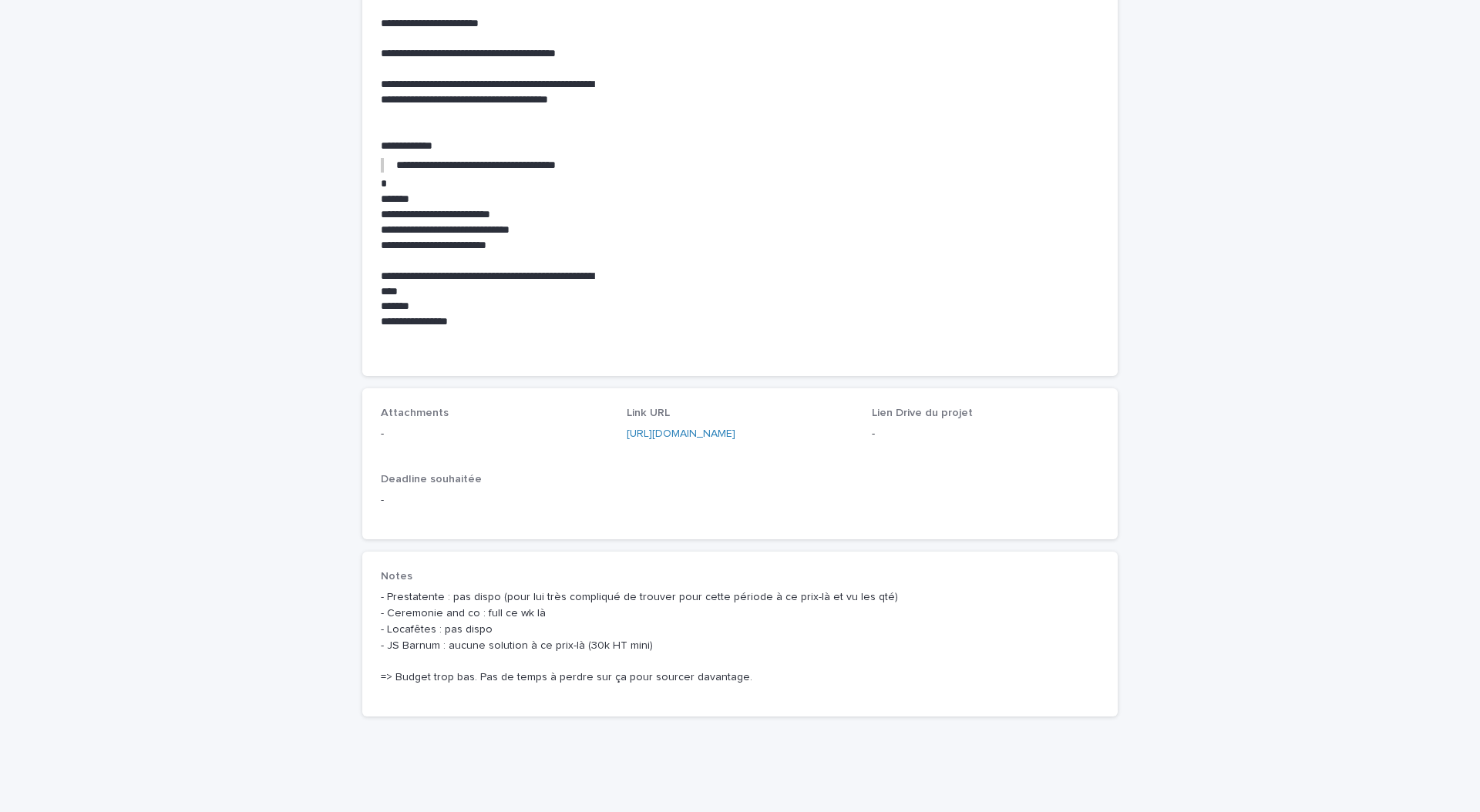scroll, scrollTop: 708, scrollLeft: 0, axis: vertical 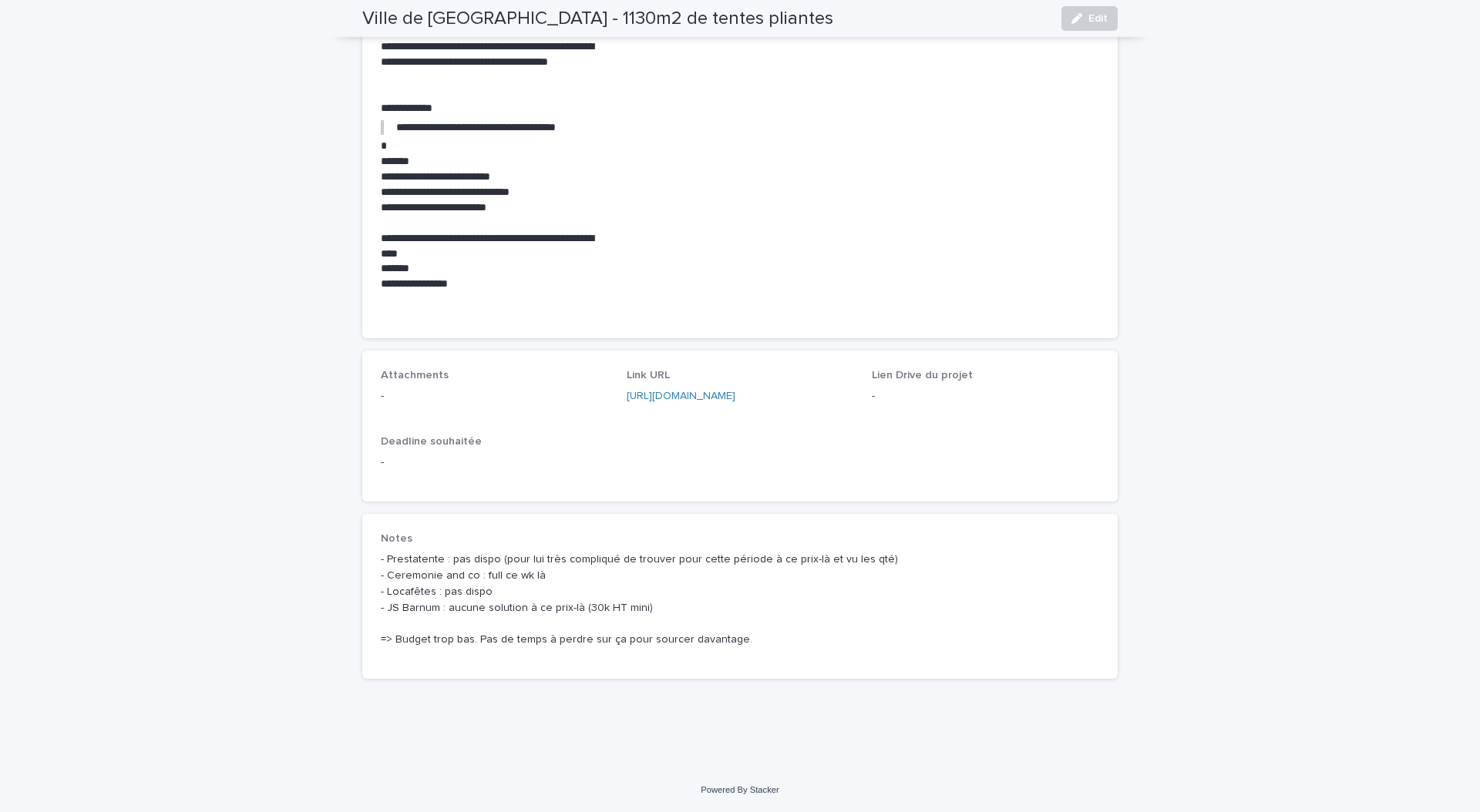 click on "- Prestatente : pas dispo (pour lui très compliqué de trouver pour cette période à ce prix-là et vu les qté)
- Ceremonie and co : full ce wk là
- Locafêtes : pas dispo
- JS Barnum : aucune solution à ce prix-là (30k HT mini)
=> Budget trop bas. Pas de temps à perdre sur ça pour sourcer davantage." at bounding box center (740, 599) 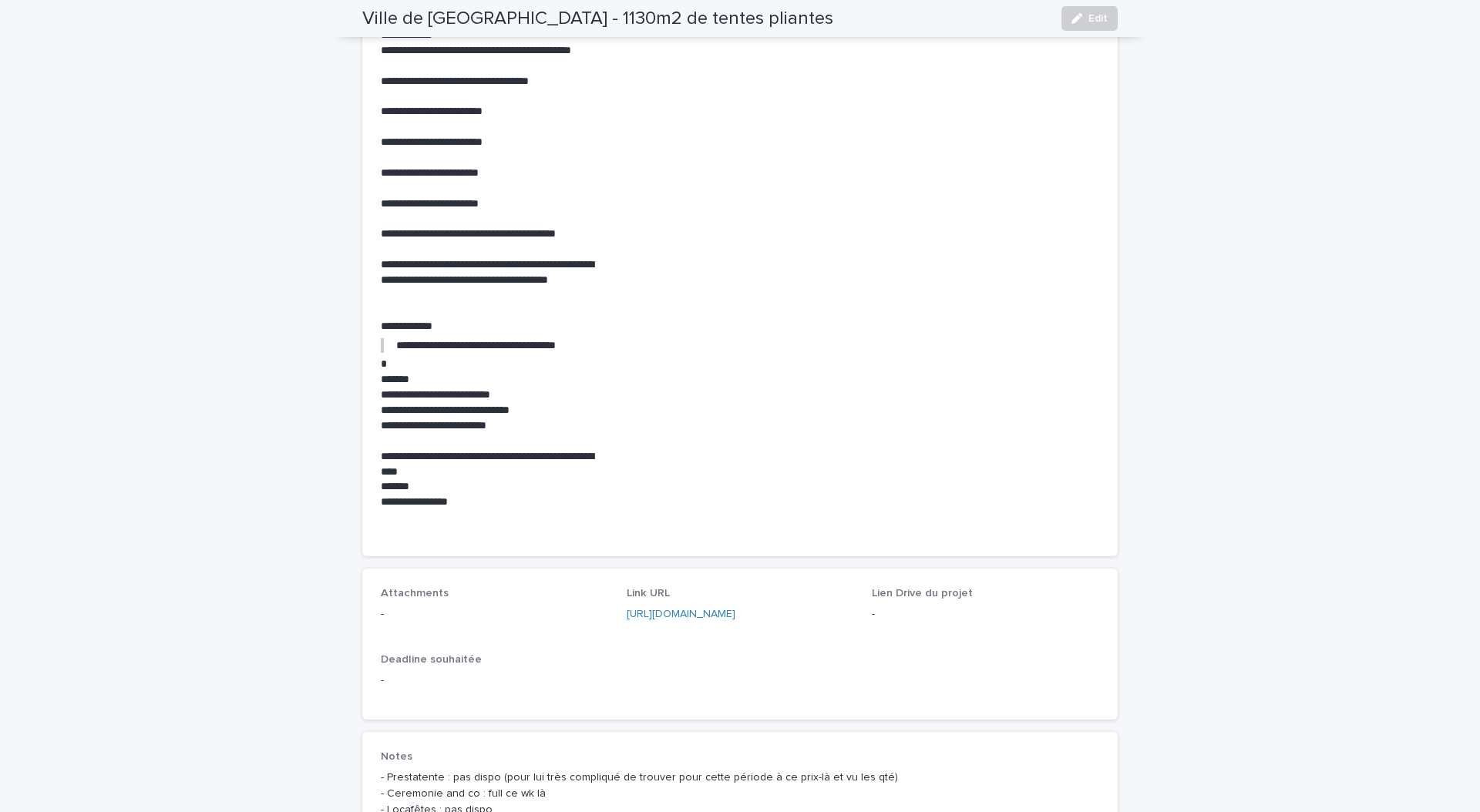 scroll, scrollTop: 481, scrollLeft: 0, axis: vertical 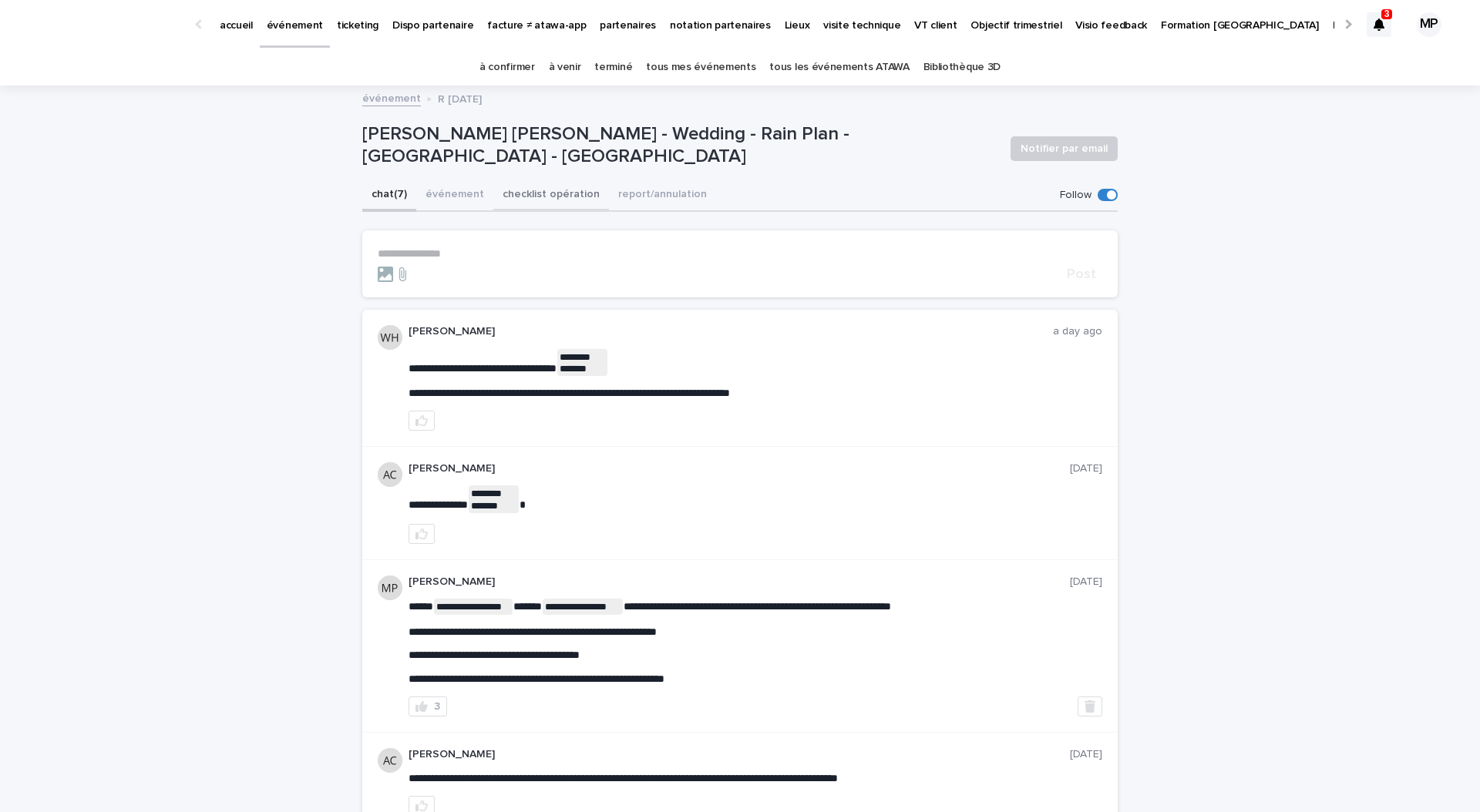 click on "checklist opération" at bounding box center (551, 196) 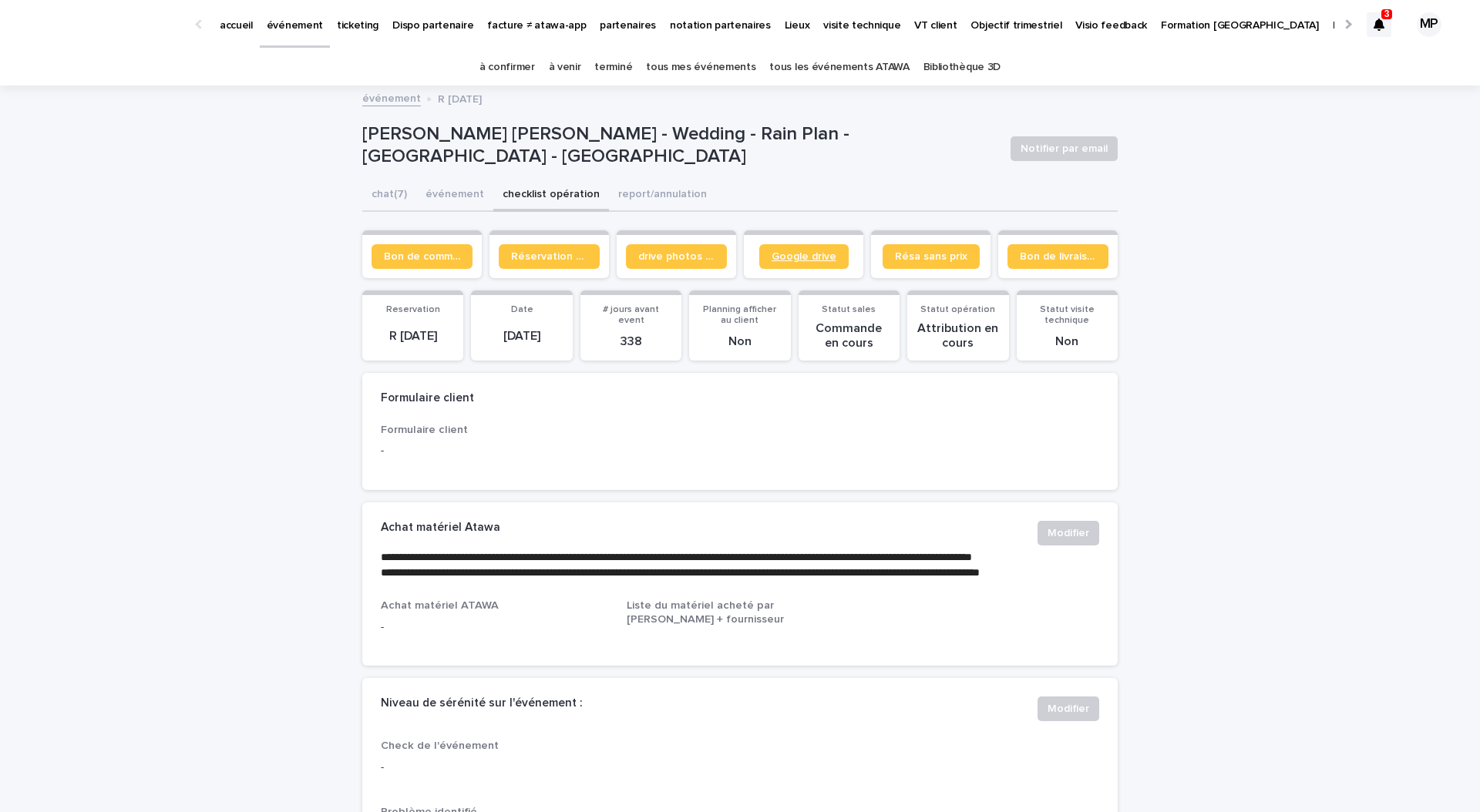 click on "Google drive" at bounding box center [804, 257] 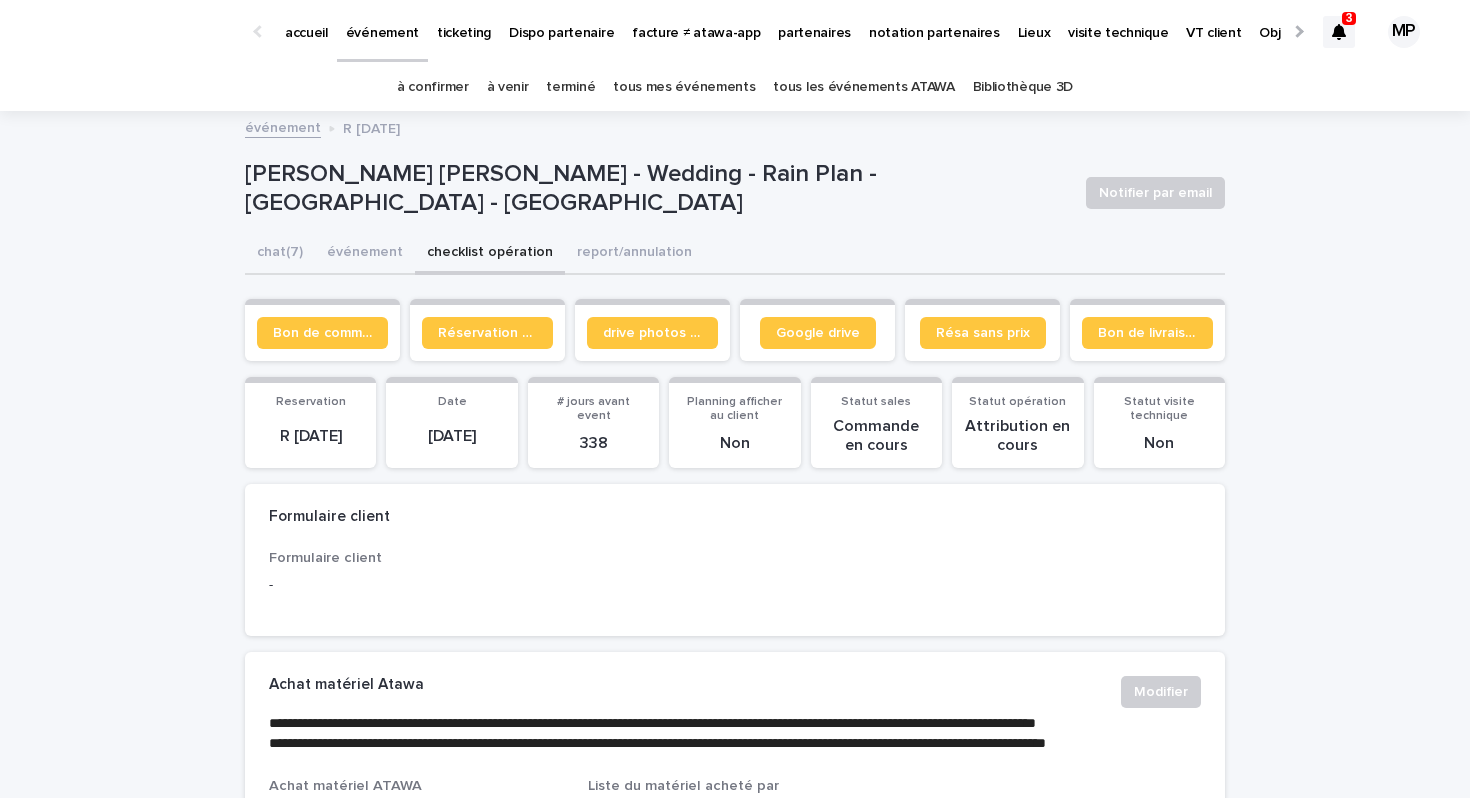 click on "tous les événements ATAWA" at bounding box center [863, 87] 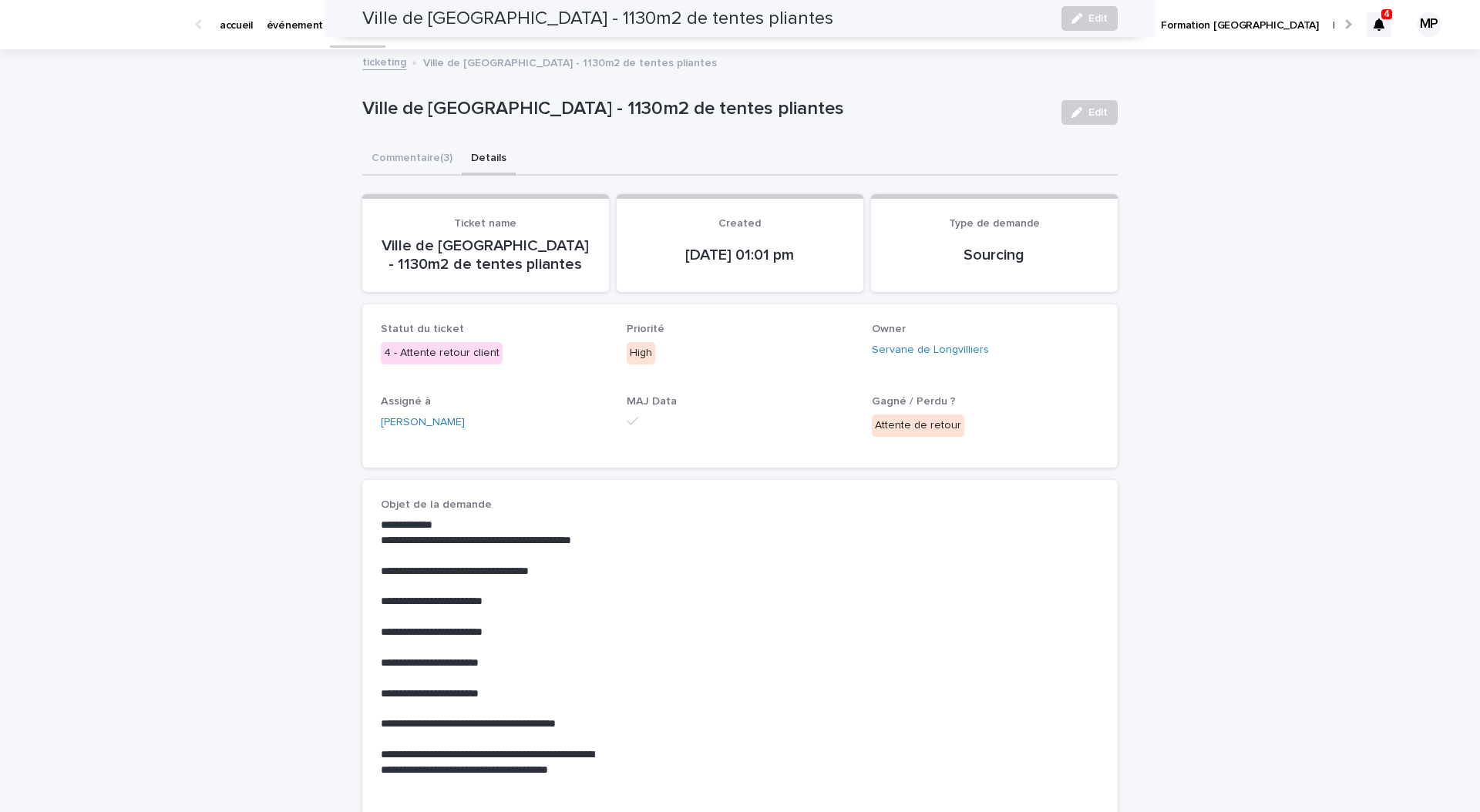 scroll, scrollTop: 0, scrollLeft: 0, axis: both 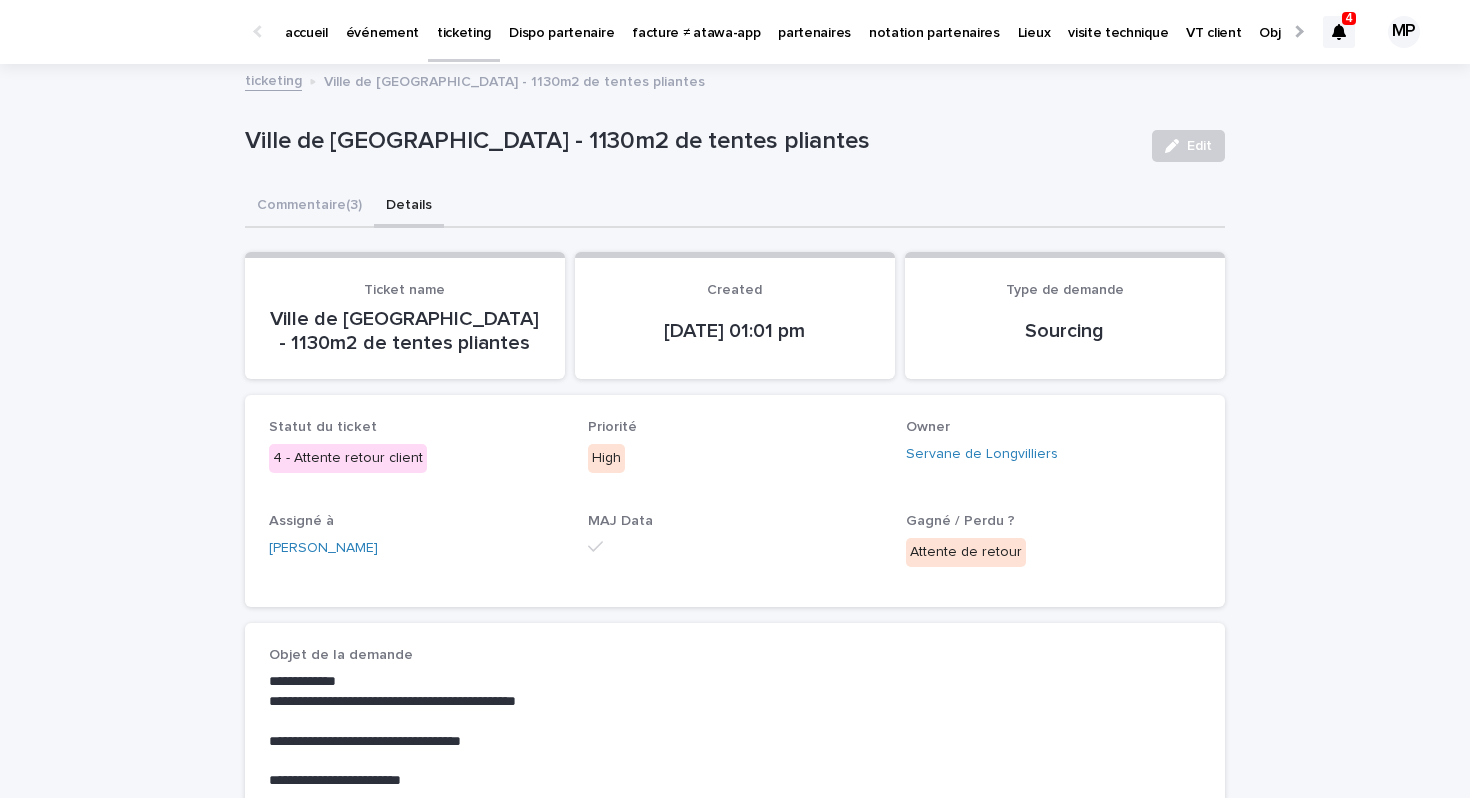 click on "ticketing" at bounding box center (464, 29) 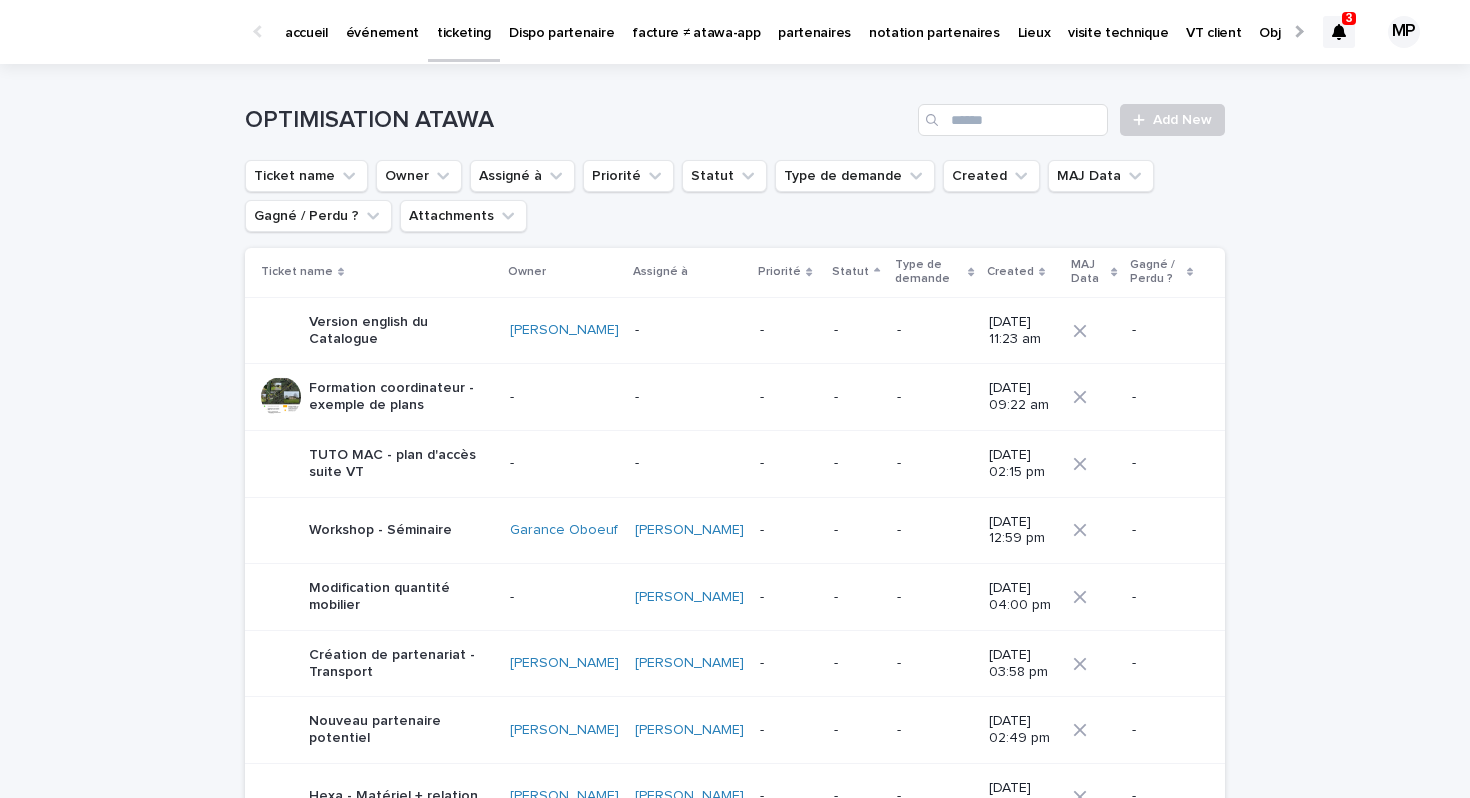 click on "OPTIMISATION ATAWA Add New" at bounding box center (735, 112) 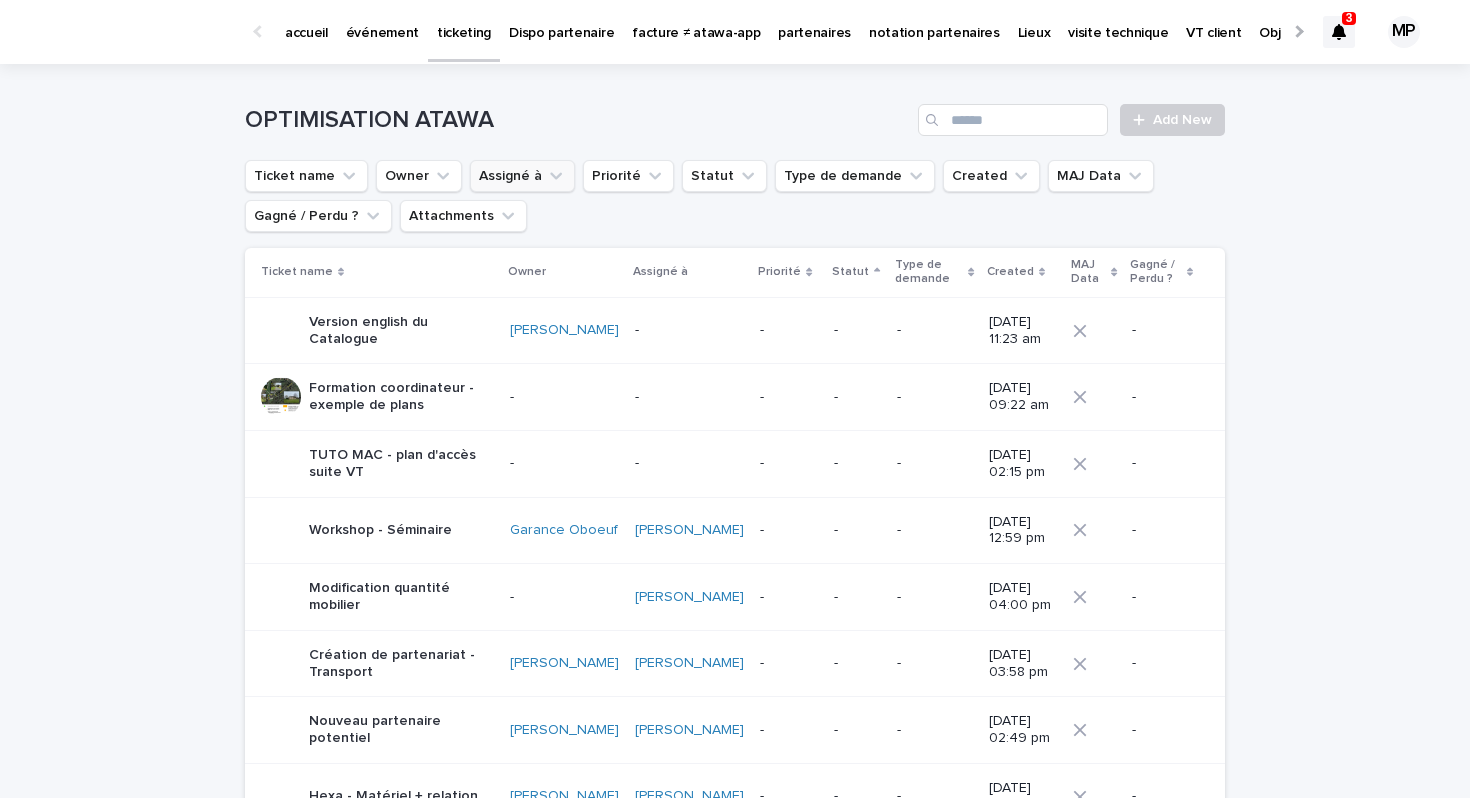 click 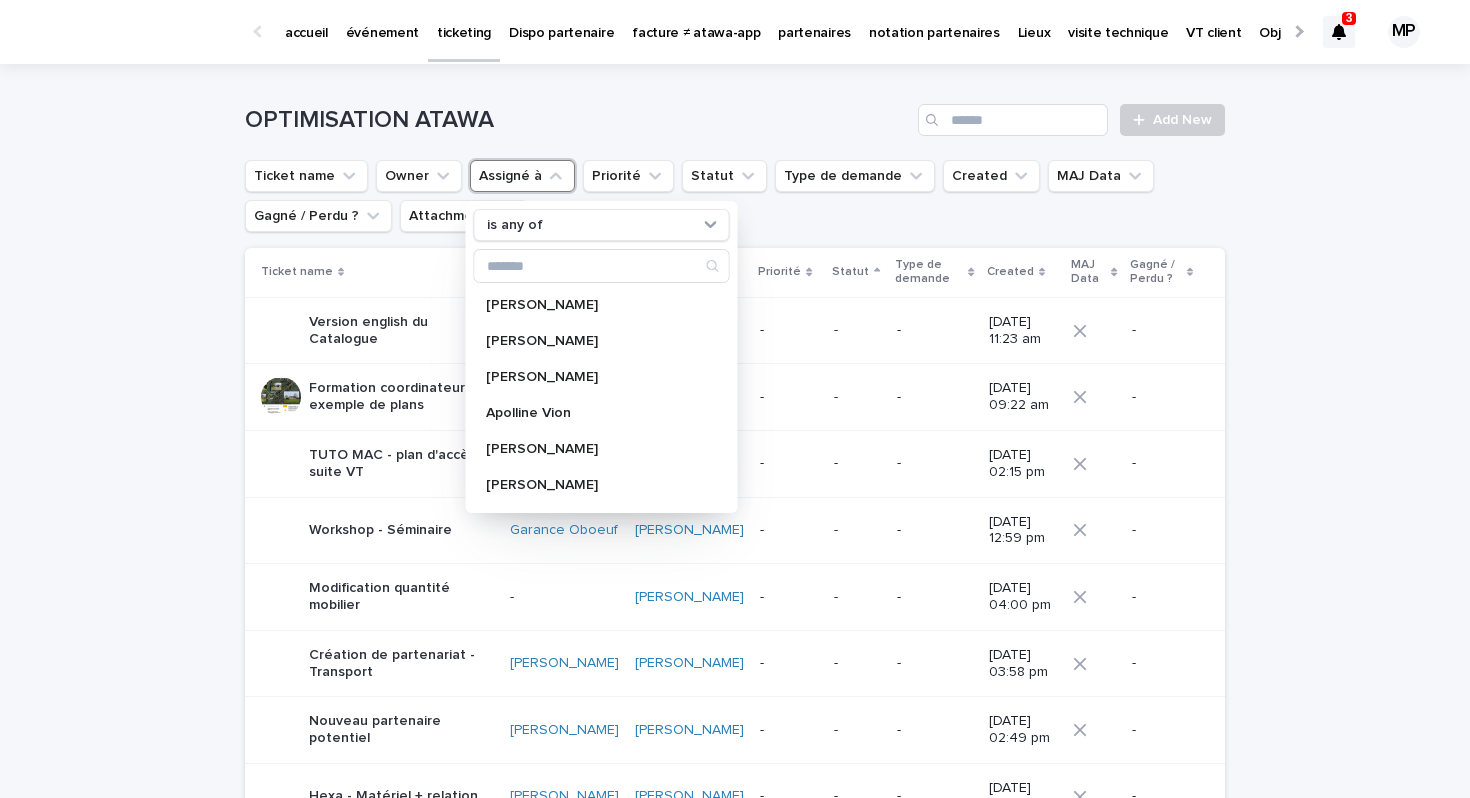click on "OPTIMISATION ATAWA Add New" at bounding box center (735, 112) 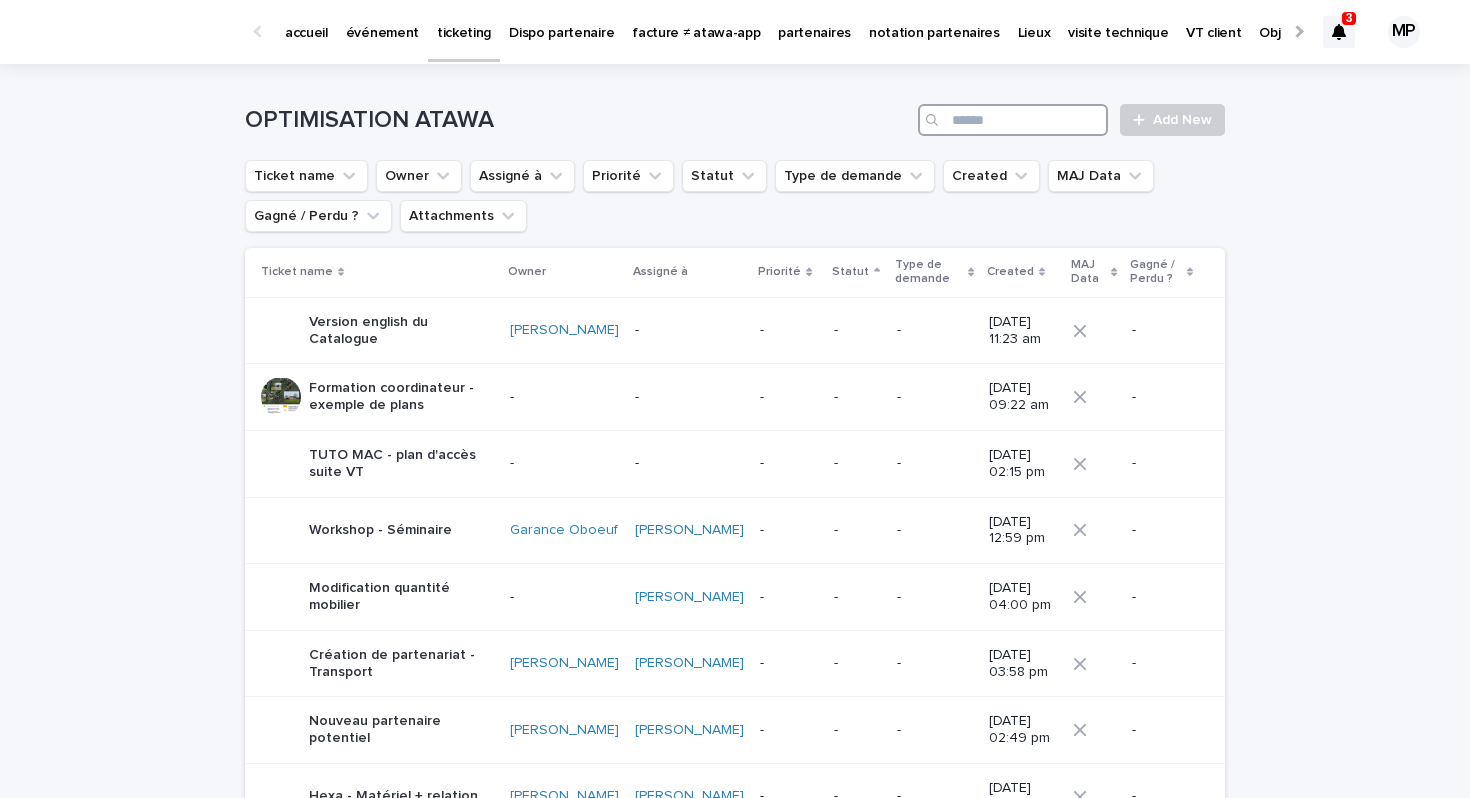click at bounding box center [1013, 120] 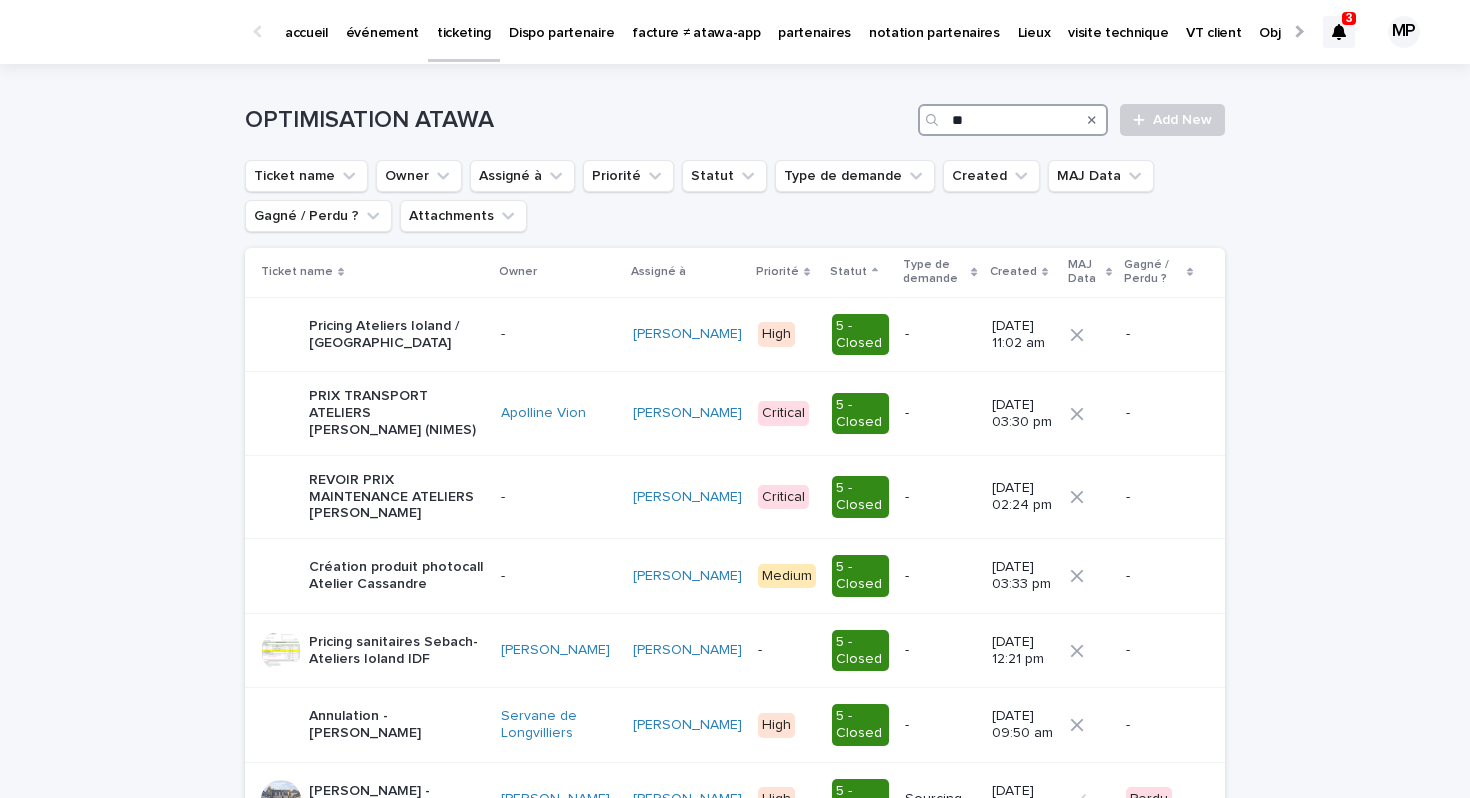 type on "*" 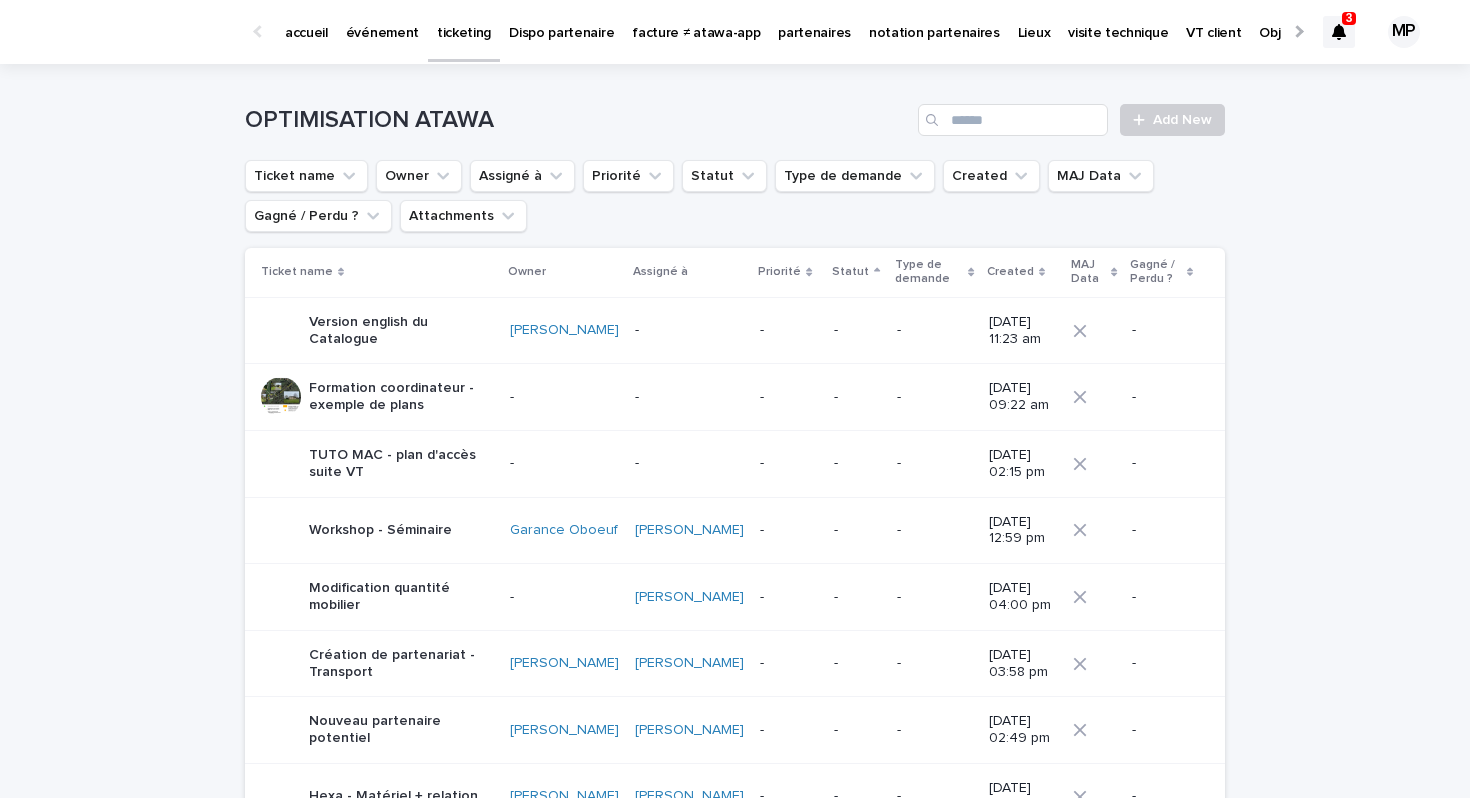 click on "Loading... Saving… Loading... Saving… OPTIMISATION ATAWA Add New Ticket name Owner Assigné à Priorité Statut Type de demande Created MAJ Data Gagné / Perdu ? Attachments Ticket name Owner Assigné à Priorité Statut Type de demande Created MAJ Data Gagné / Perdu ? Version english du Catalogue Fanny Dornier   - - - - 07/03/2023 11:23 am - Formation coordinateur - exemple de plans - - - - - 19/04/2023 09:22 am - TUTO MAC - plan d'accès suite VT - - - - - 18/04/2023 02:15 pm - Workshop - Séminaire Garance Oboeuf   Lucas Barron   - - - 23/05/2023 12:59 pm - Modification quantité mobilier  - Marion Houriez   - - - 02/06/2023 04:00 pm - Création de partenariat - Transport  Joy Tarade   Théo Maillet   - - - 08/08/2023 03:58 pm - Nouveau partenaire potentiel Léa Cardin   Théo Maillet   - - - 07/12/2023 02:49 pm - Hexa - Matériel + relation Estelle Prochasson   Marion Houriez   - - - 15/11/2023 02:03 pm - Absence date VT Stacker Estelle Prochasson   - - - - 17/04/2023 02:58 pm - Romane Camus     - -" at bounding box center [735, 1311] 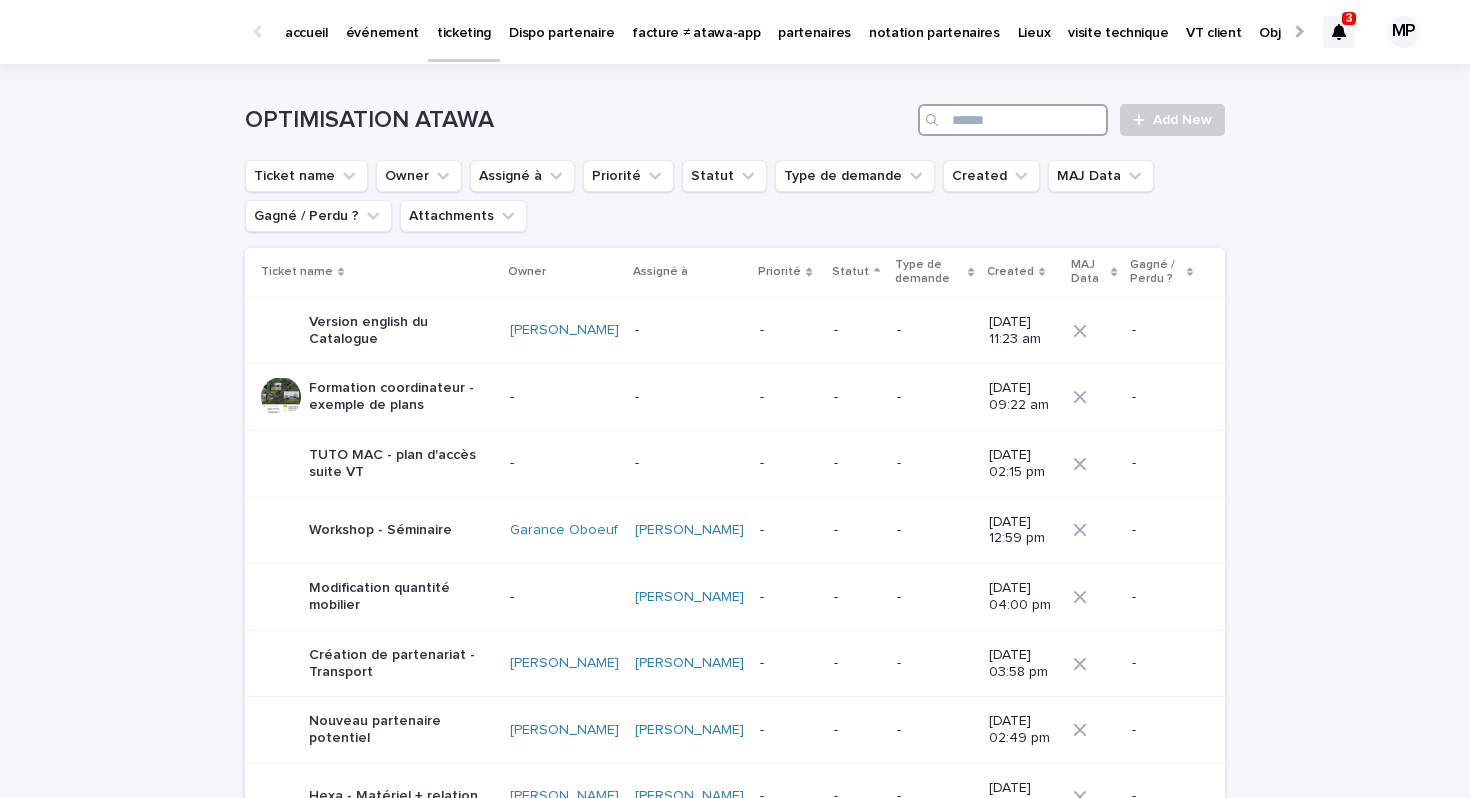 click at bounding box center [1013, 120] 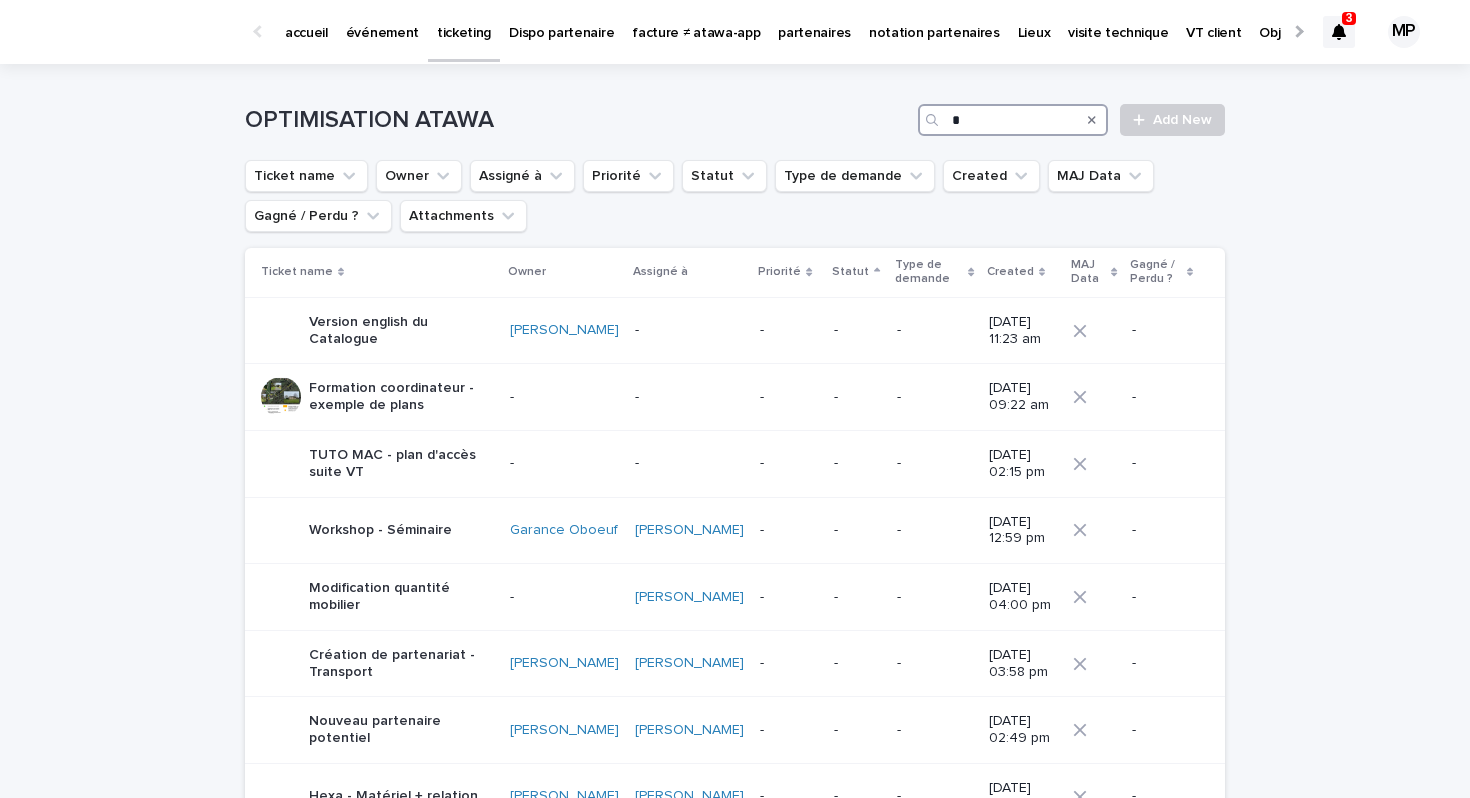 type on "*" 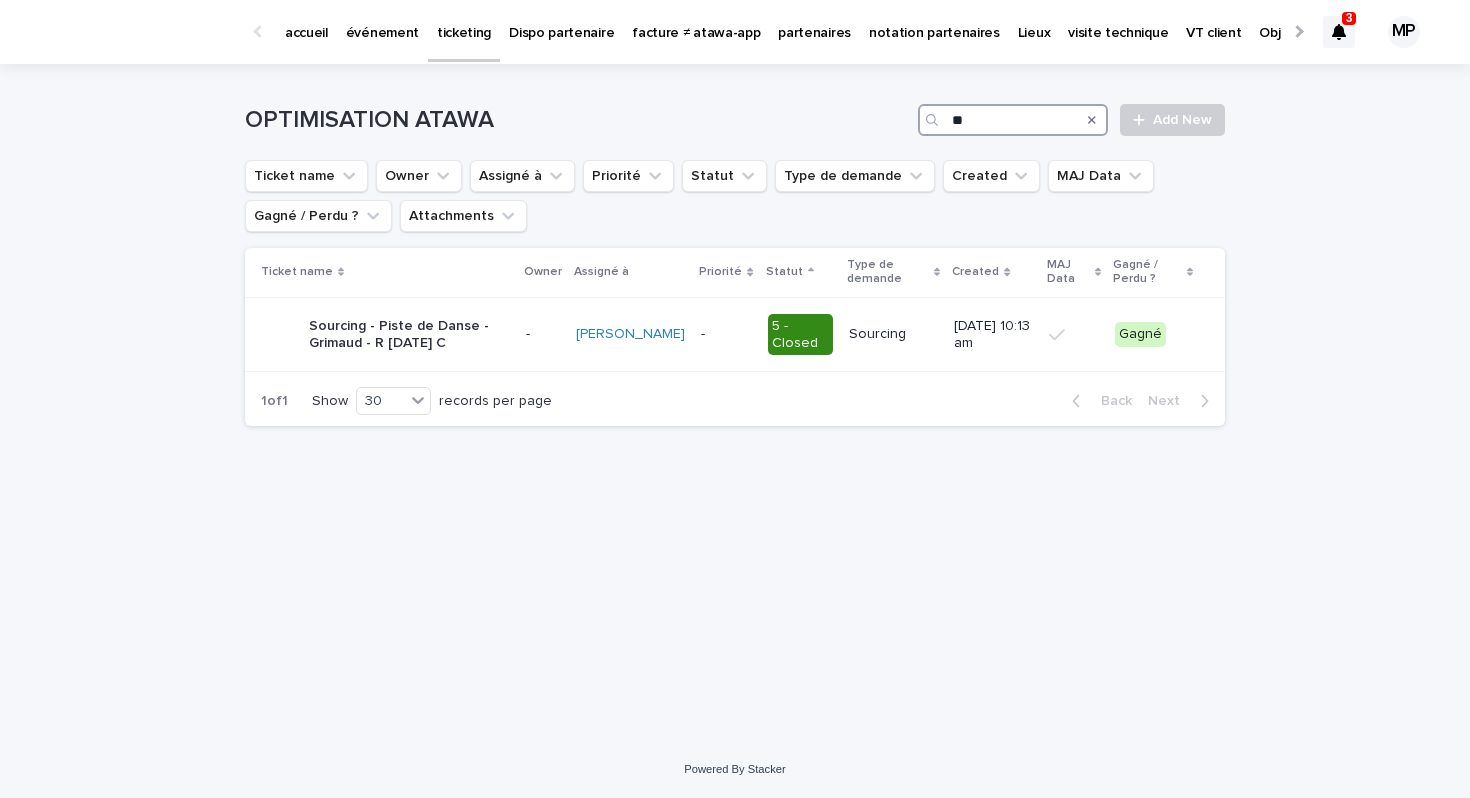 type on "*" 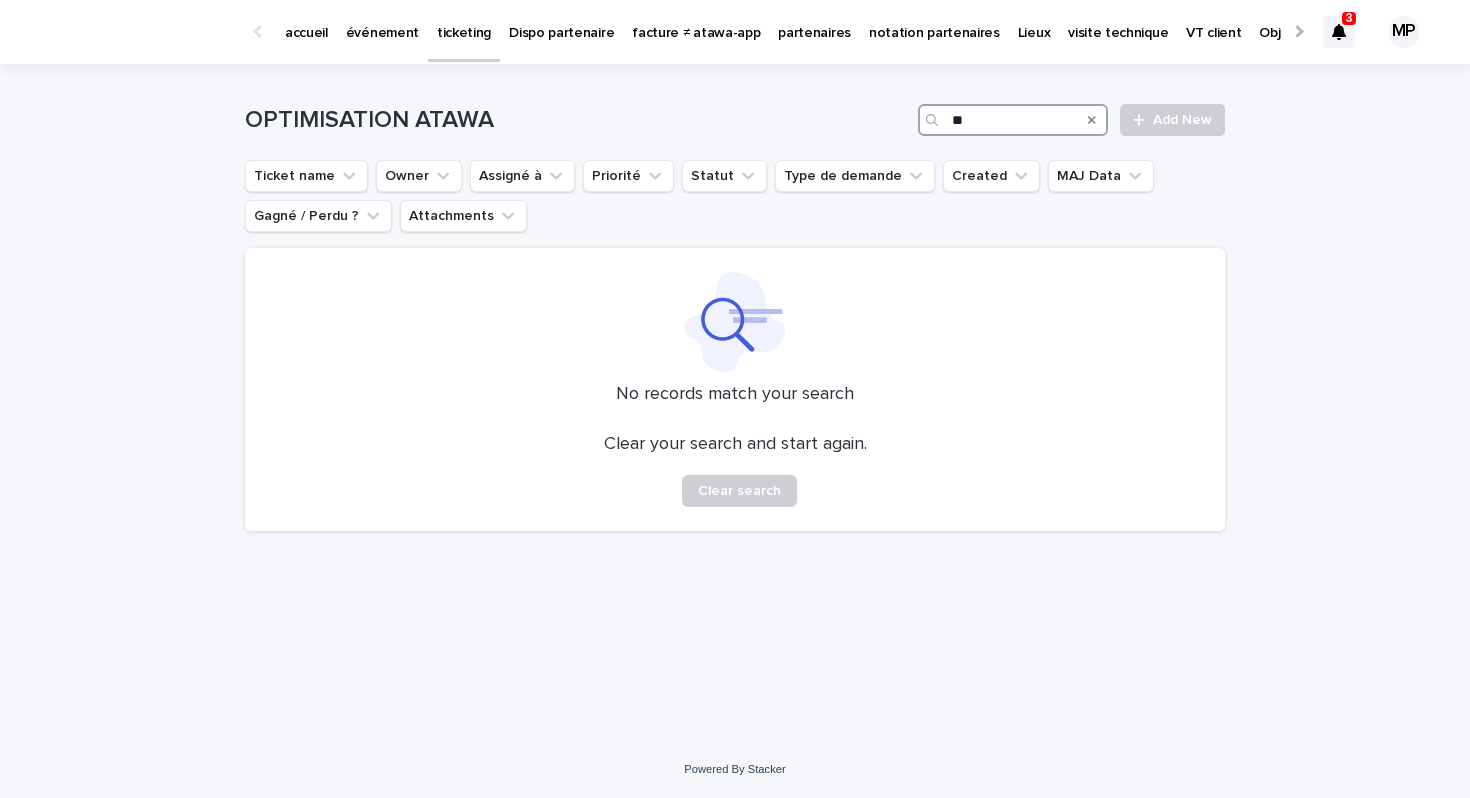 type on "*" 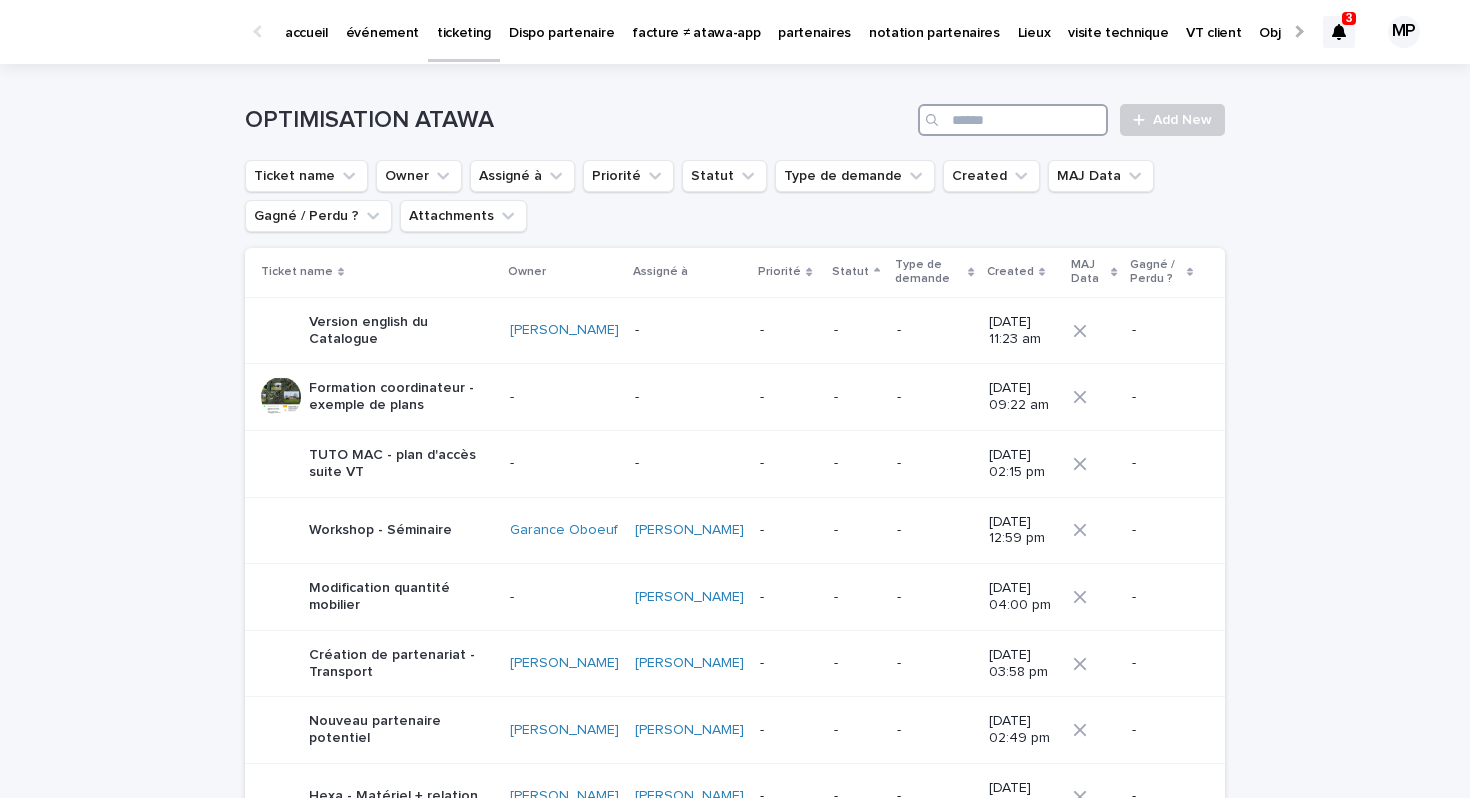 click at bounding box center [1013, 120] 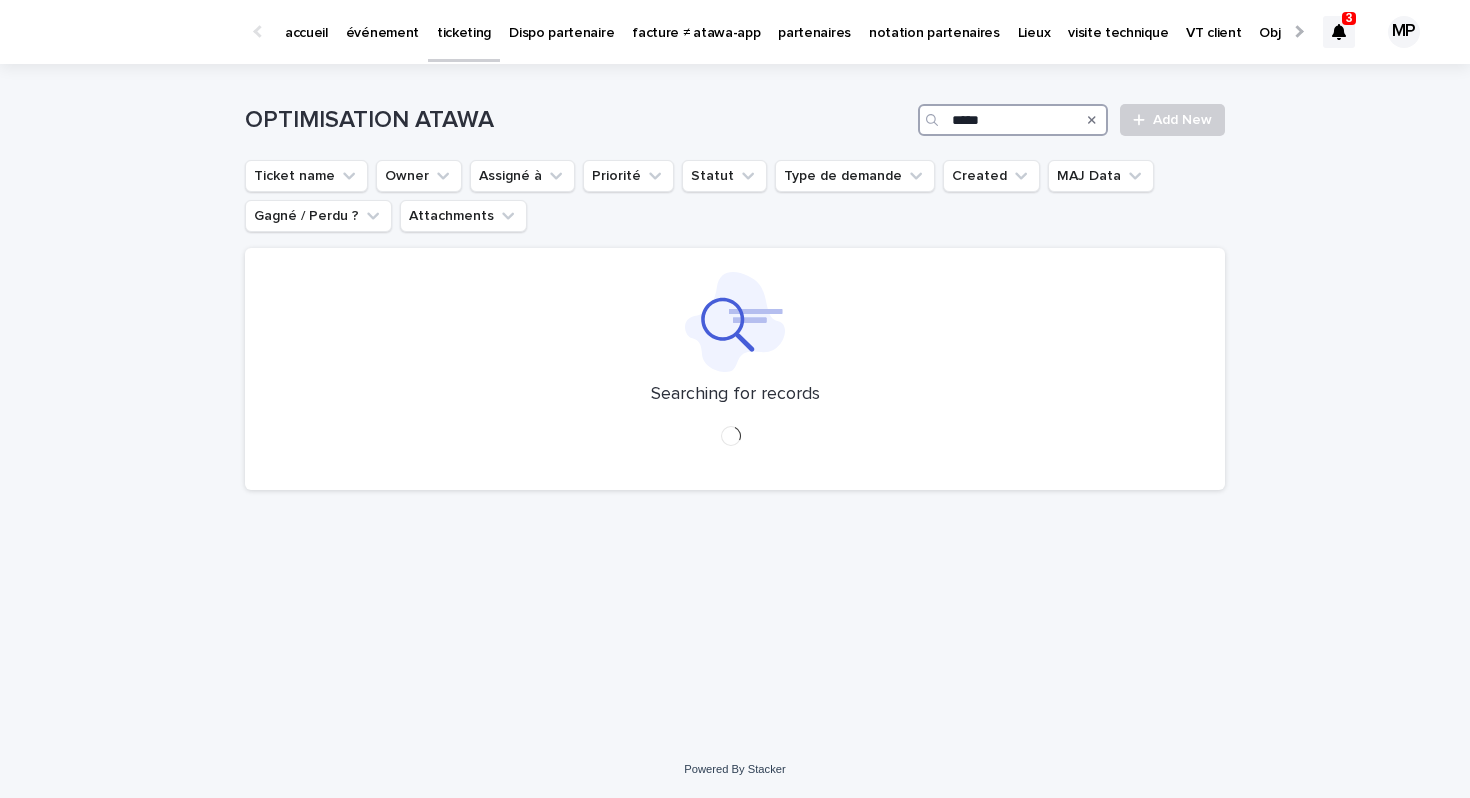 type on "******" 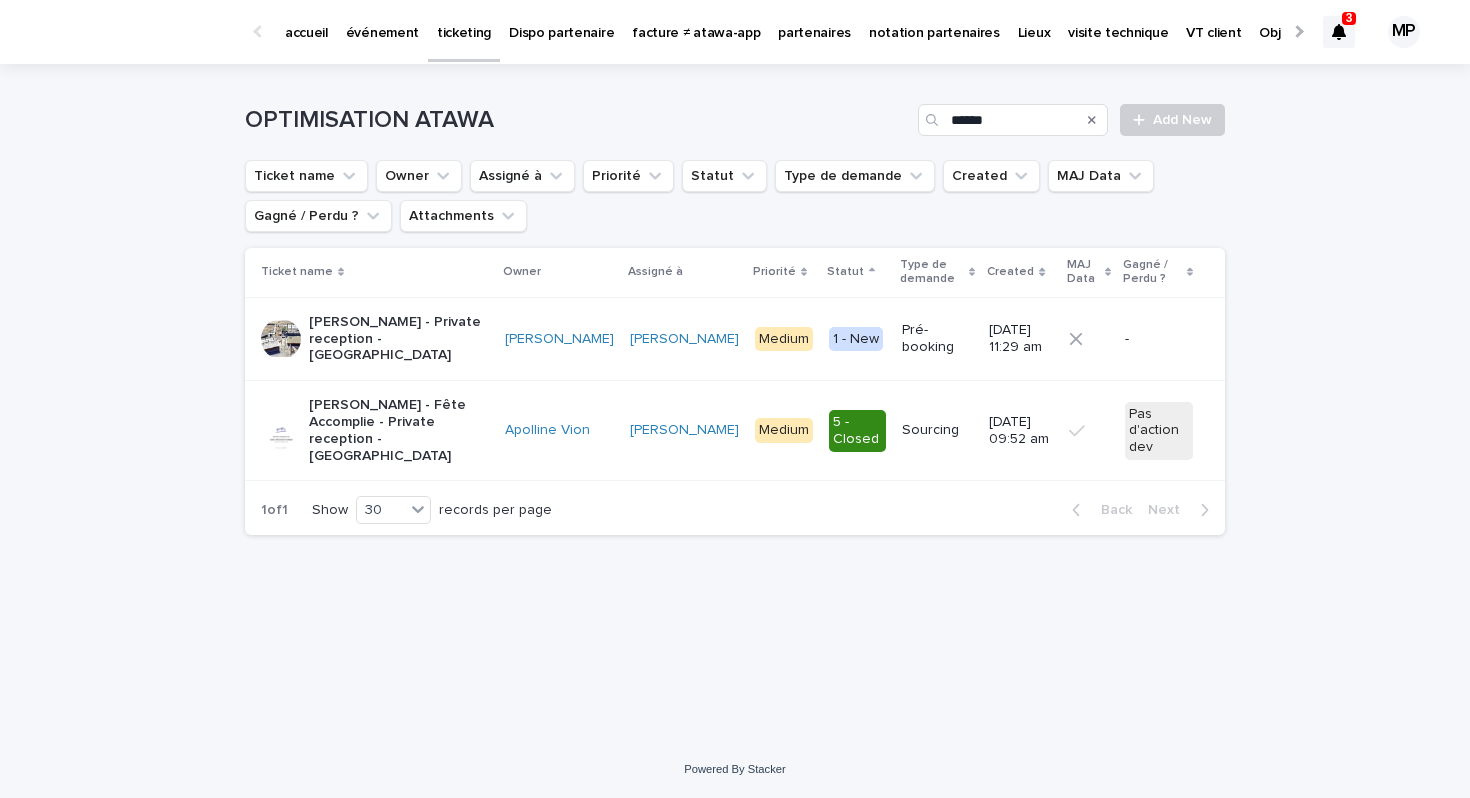 click on "ANDREA TAVEAU - Private reception - Vannes" at bounding box center (399, 339) 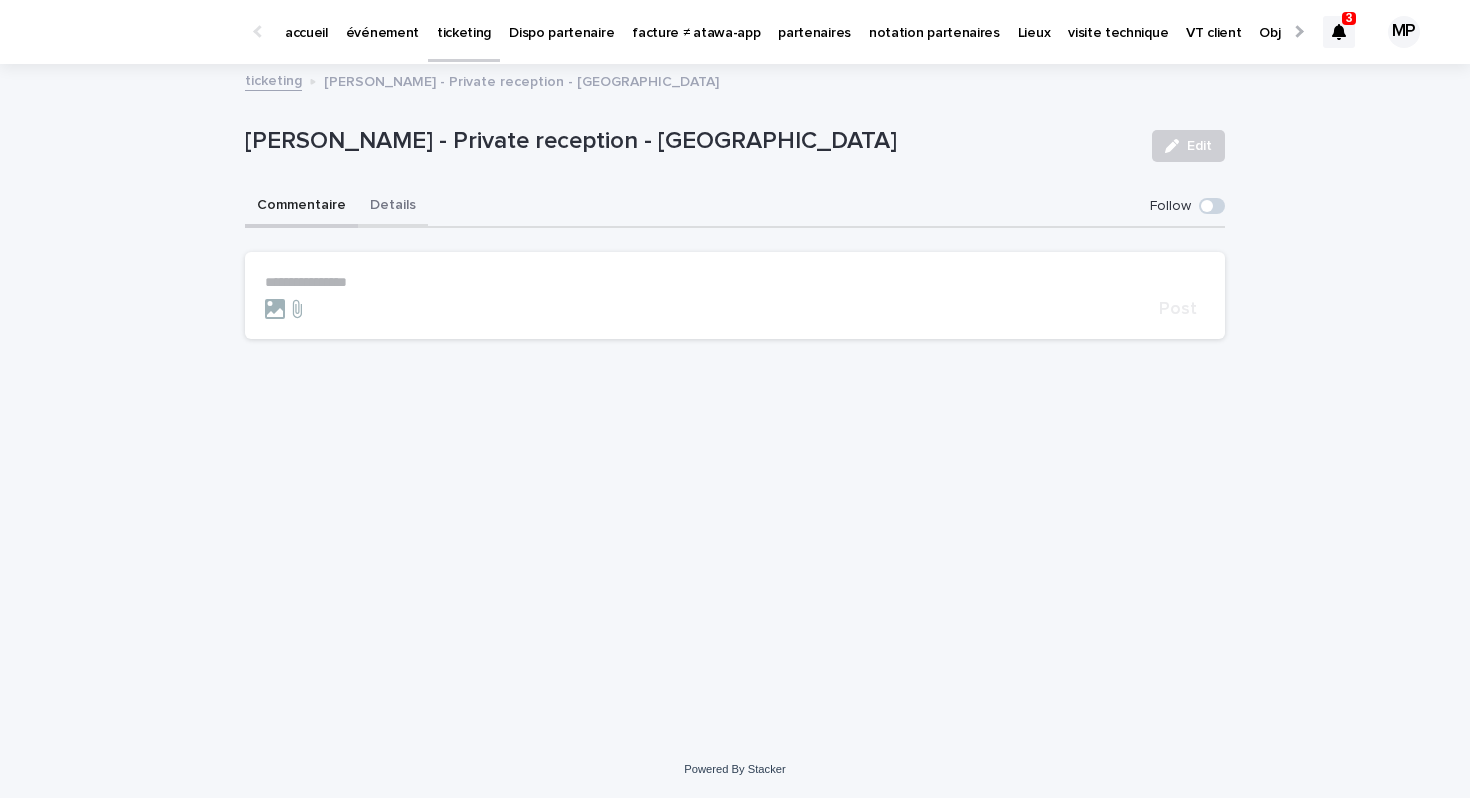 click on "Details" at bounding box center [393, 207] 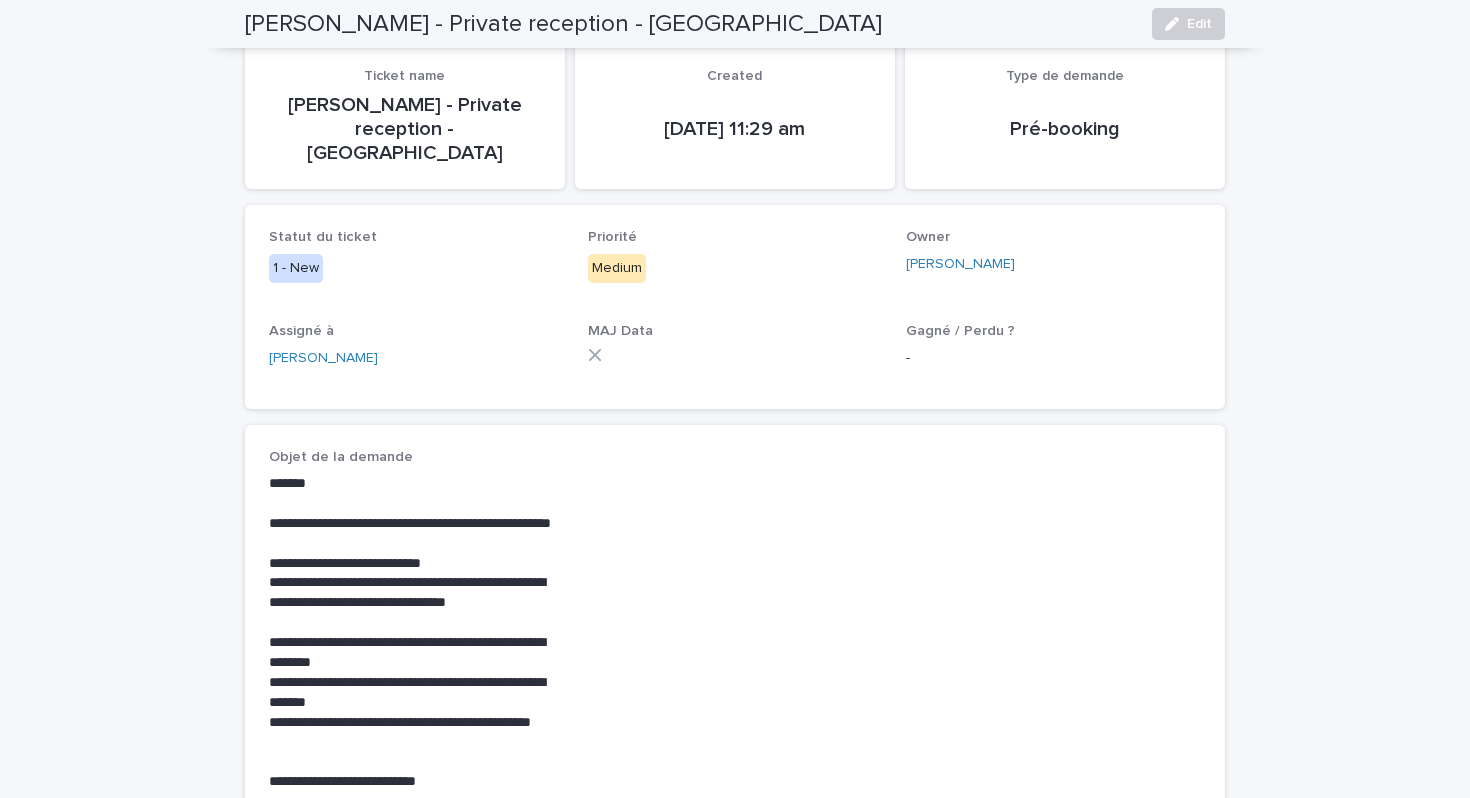 scroll, scrollTop: 0, scrollLeft: 0, axis: both 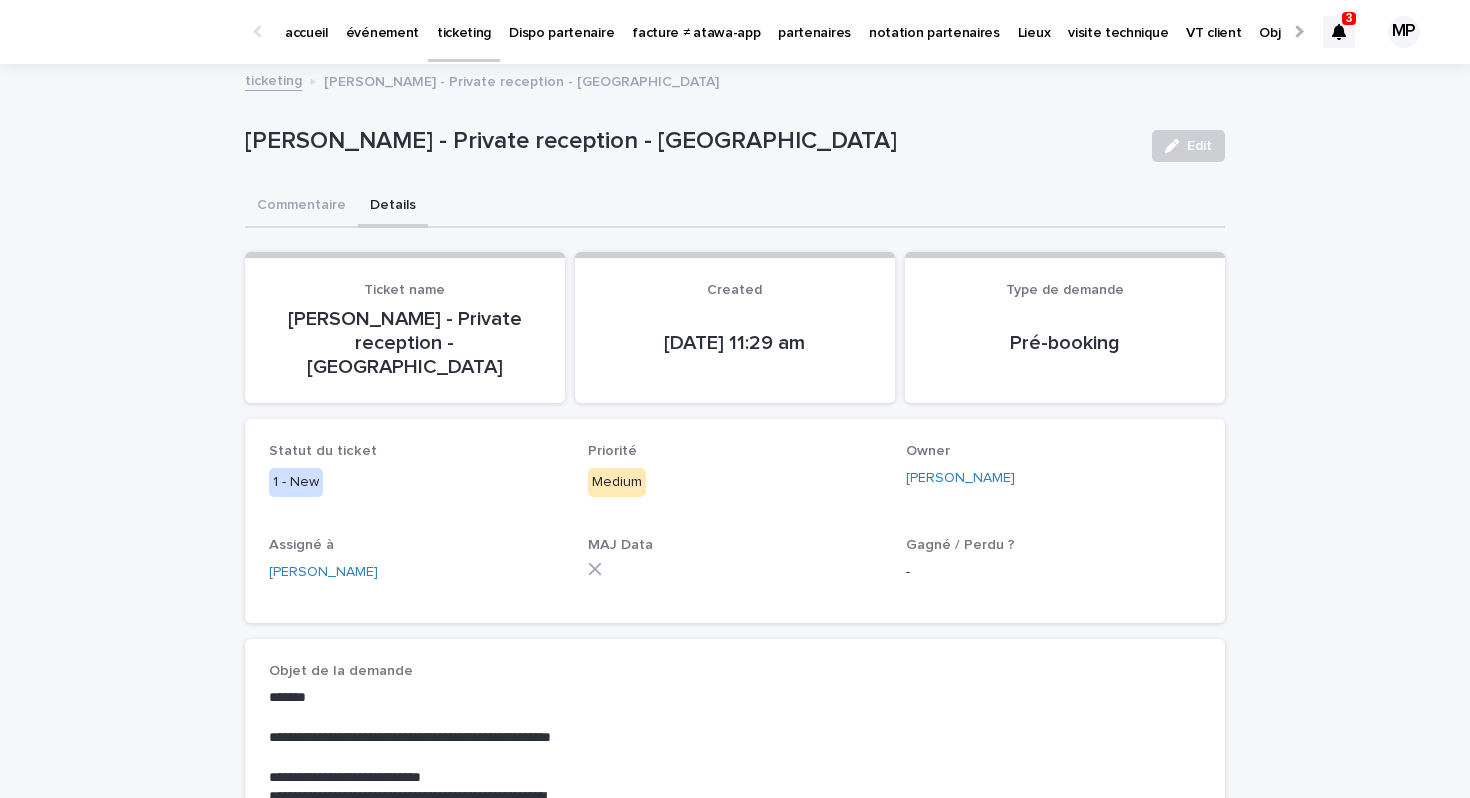 click on "ANDREA TAVEAU - Private reception - Vannes" at bounding box center [690, 141] 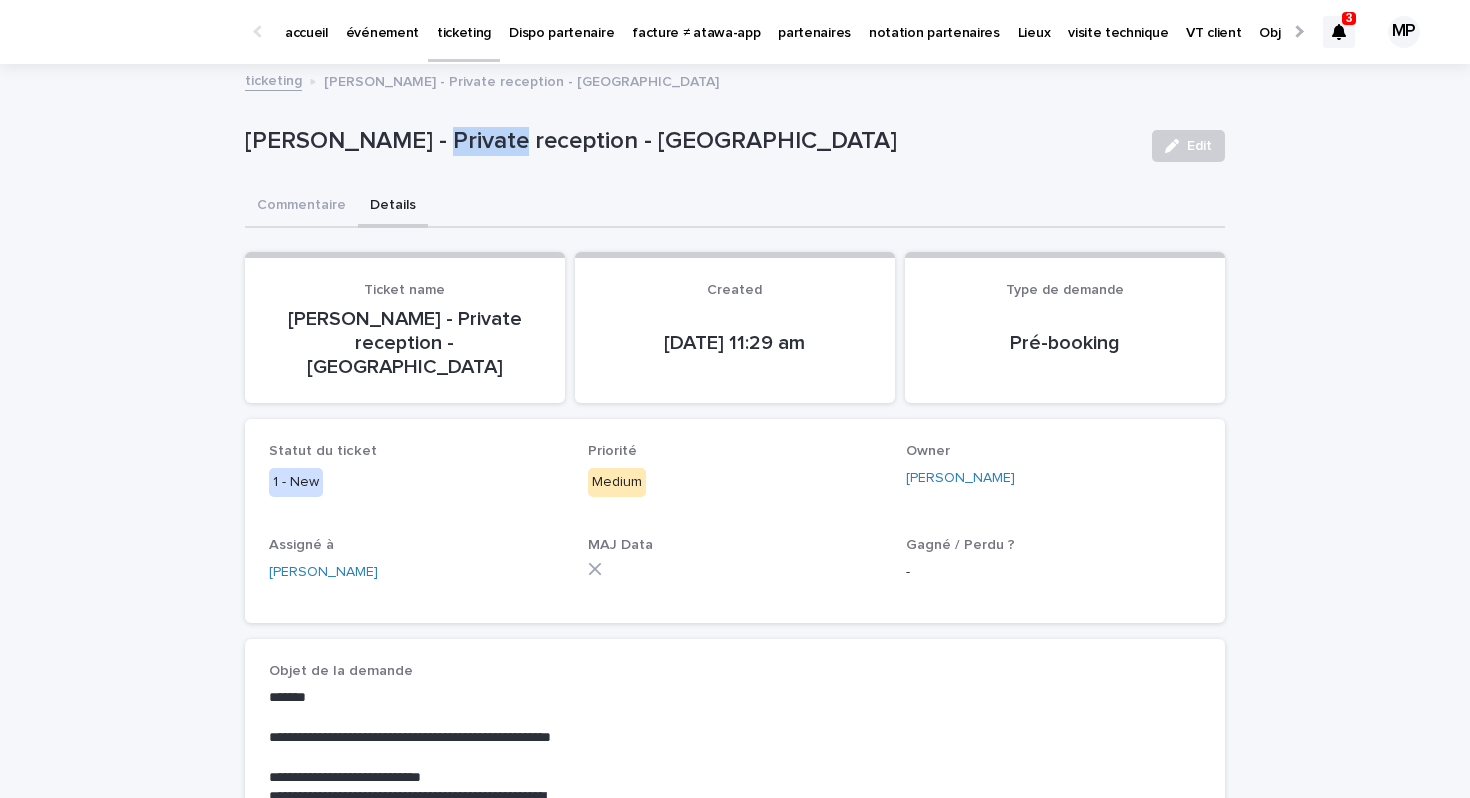 click on "ANDREA TAVEAU - Private reception - Vannes" at bounding box center (690, 141) 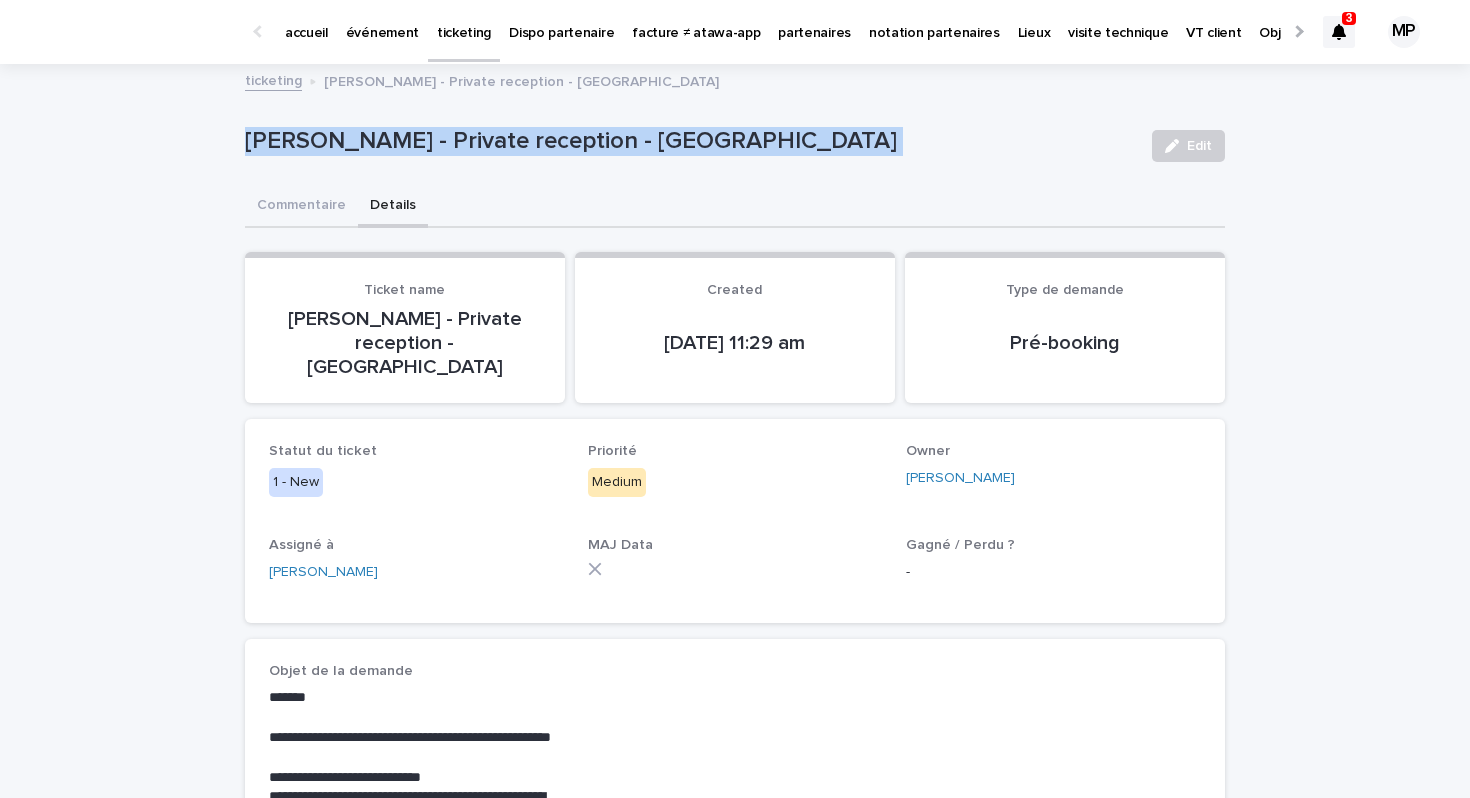 click on "ANDREA TAVEAU - Private reception - Vannes" at bounding box center (690, 141) 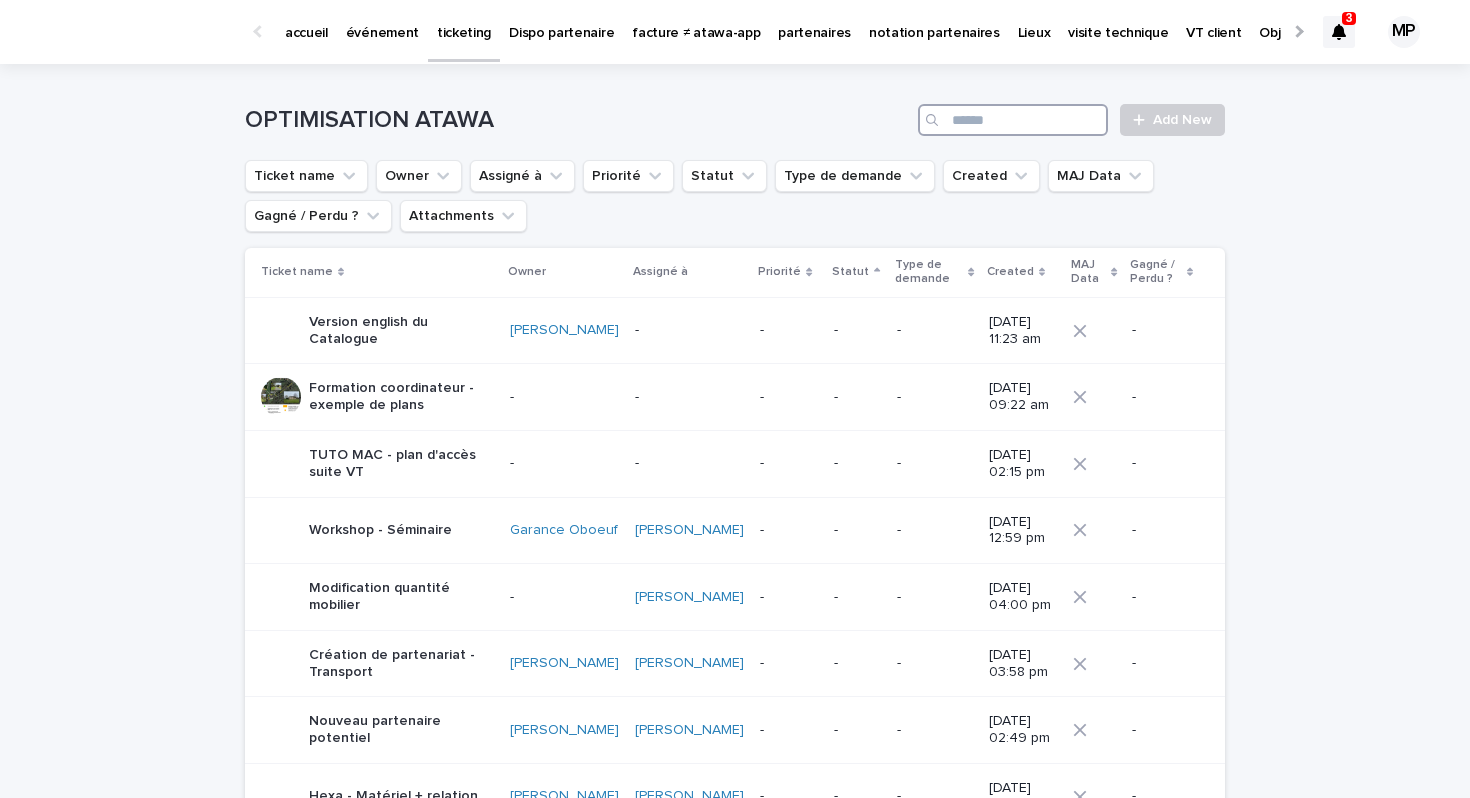 click at bounding box center (1013, 120) 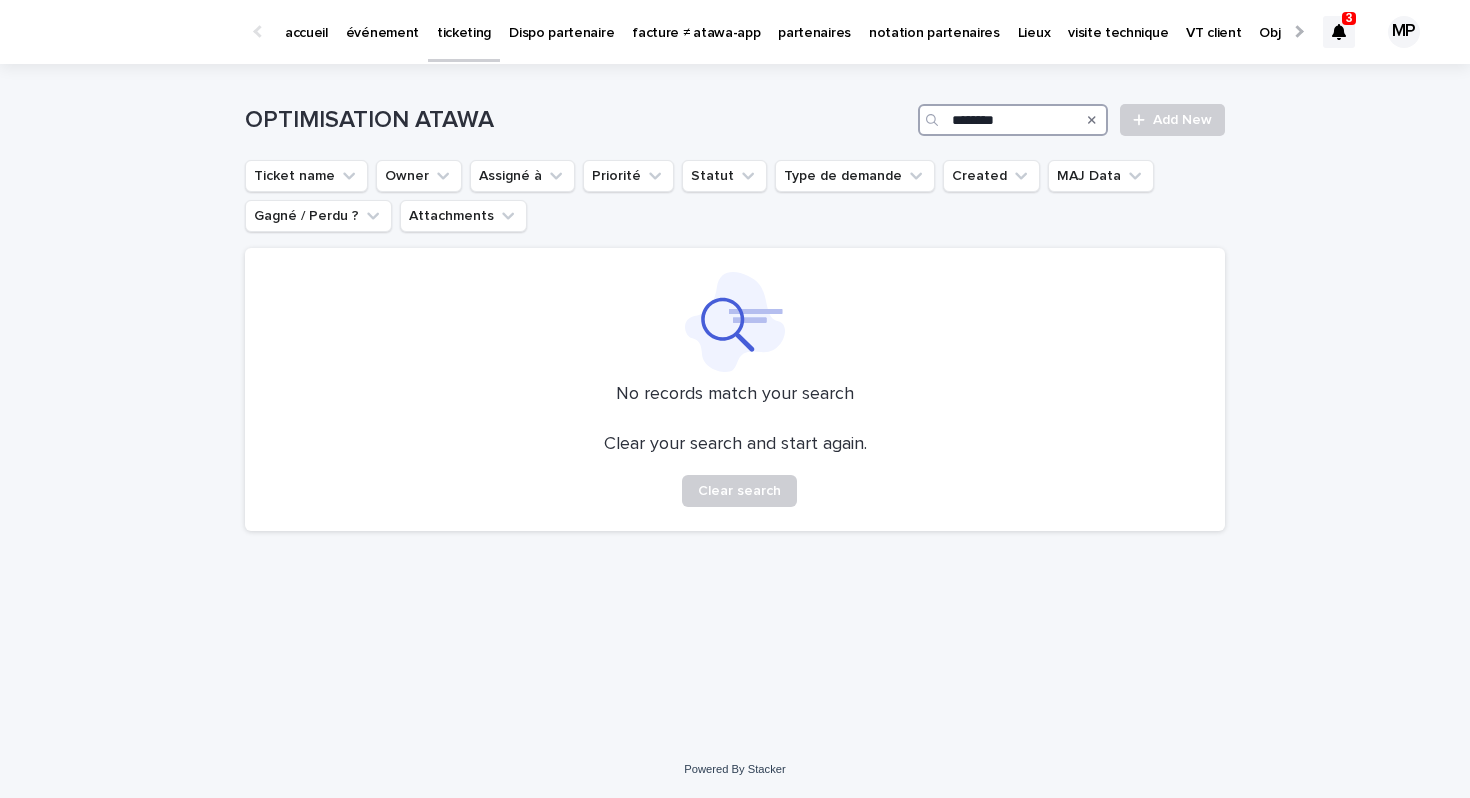 type on "********" 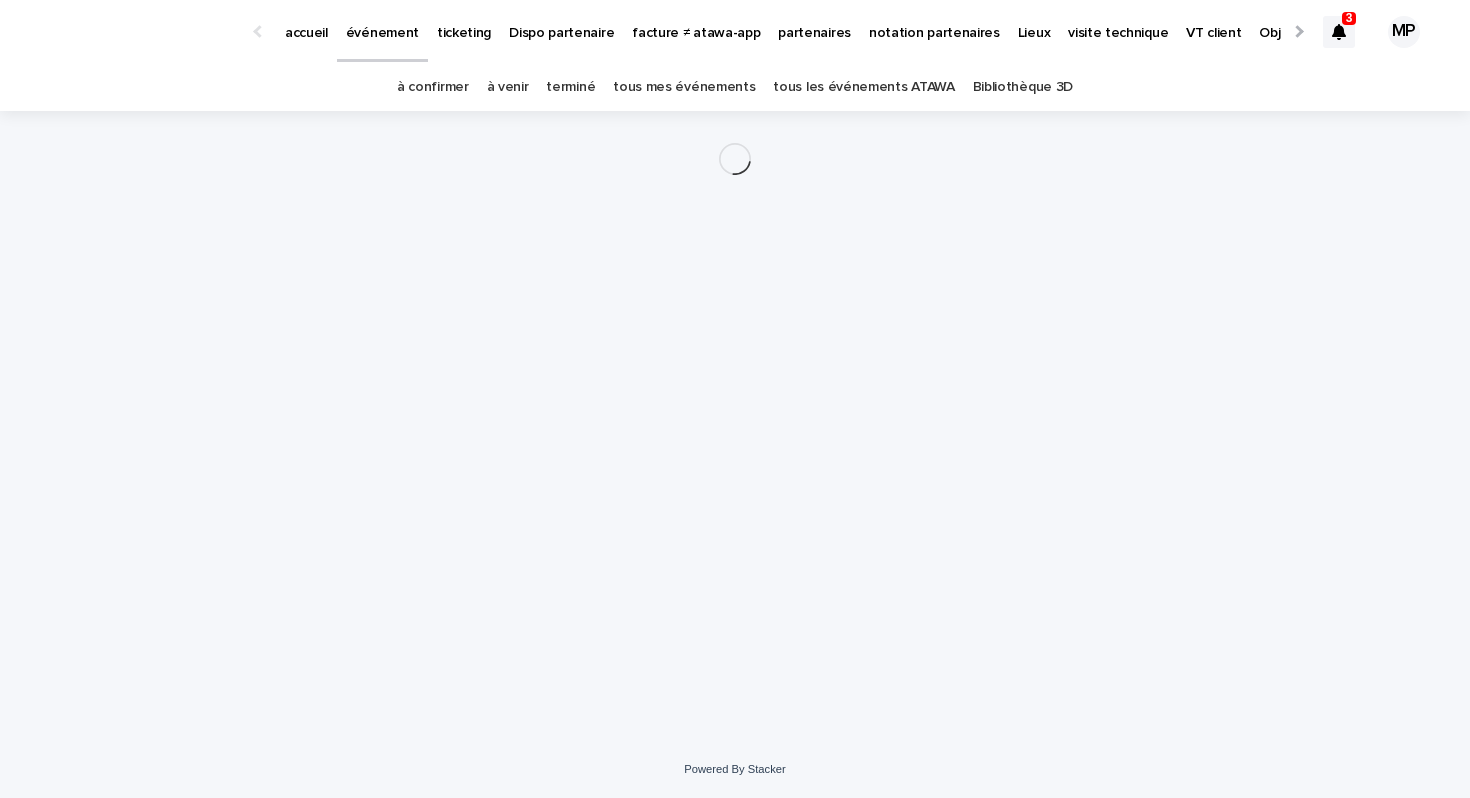 scroll, scrollTop: 0, scrollLeft: 0, axis: both 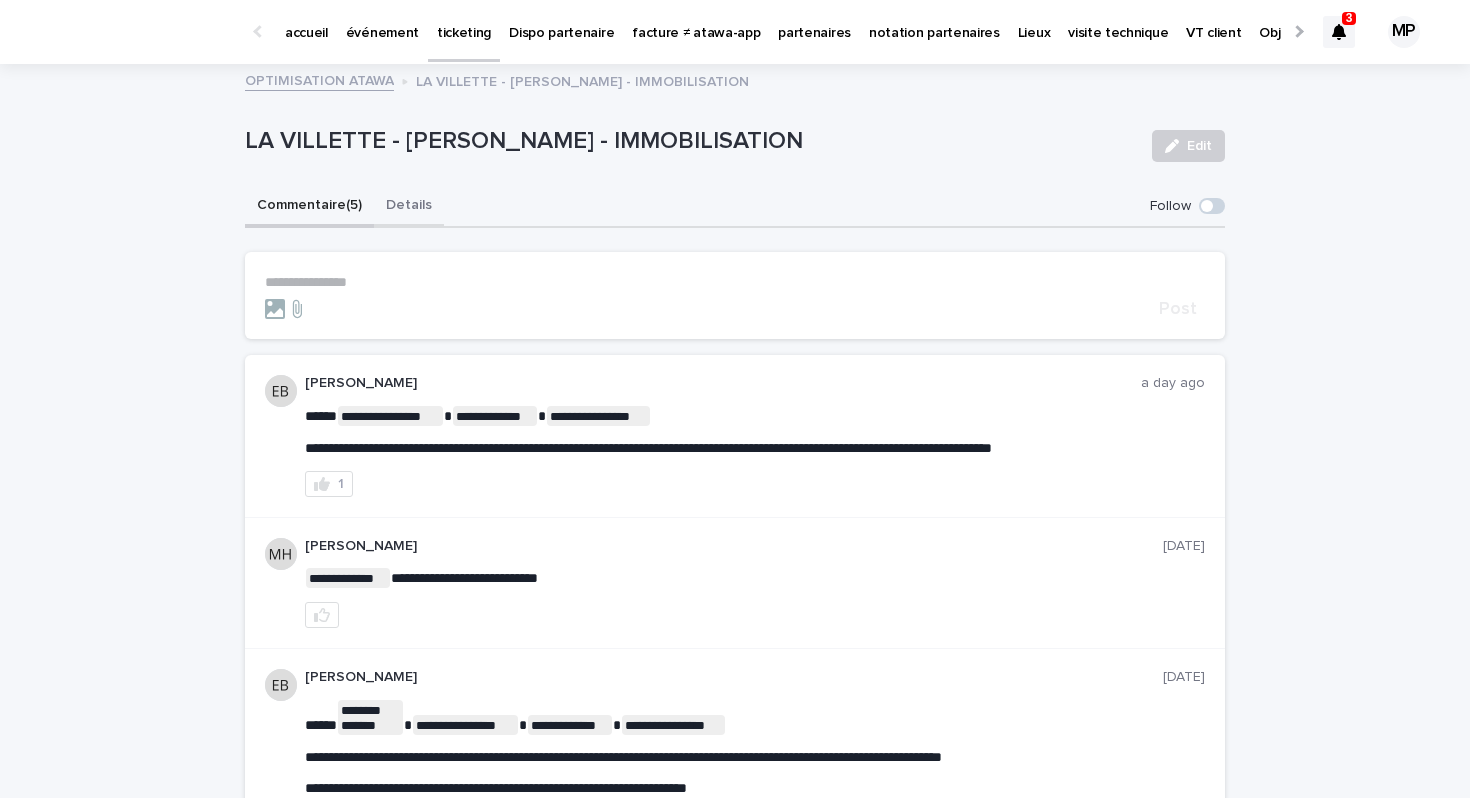 click on "Details" at bounding box center (409, 207) 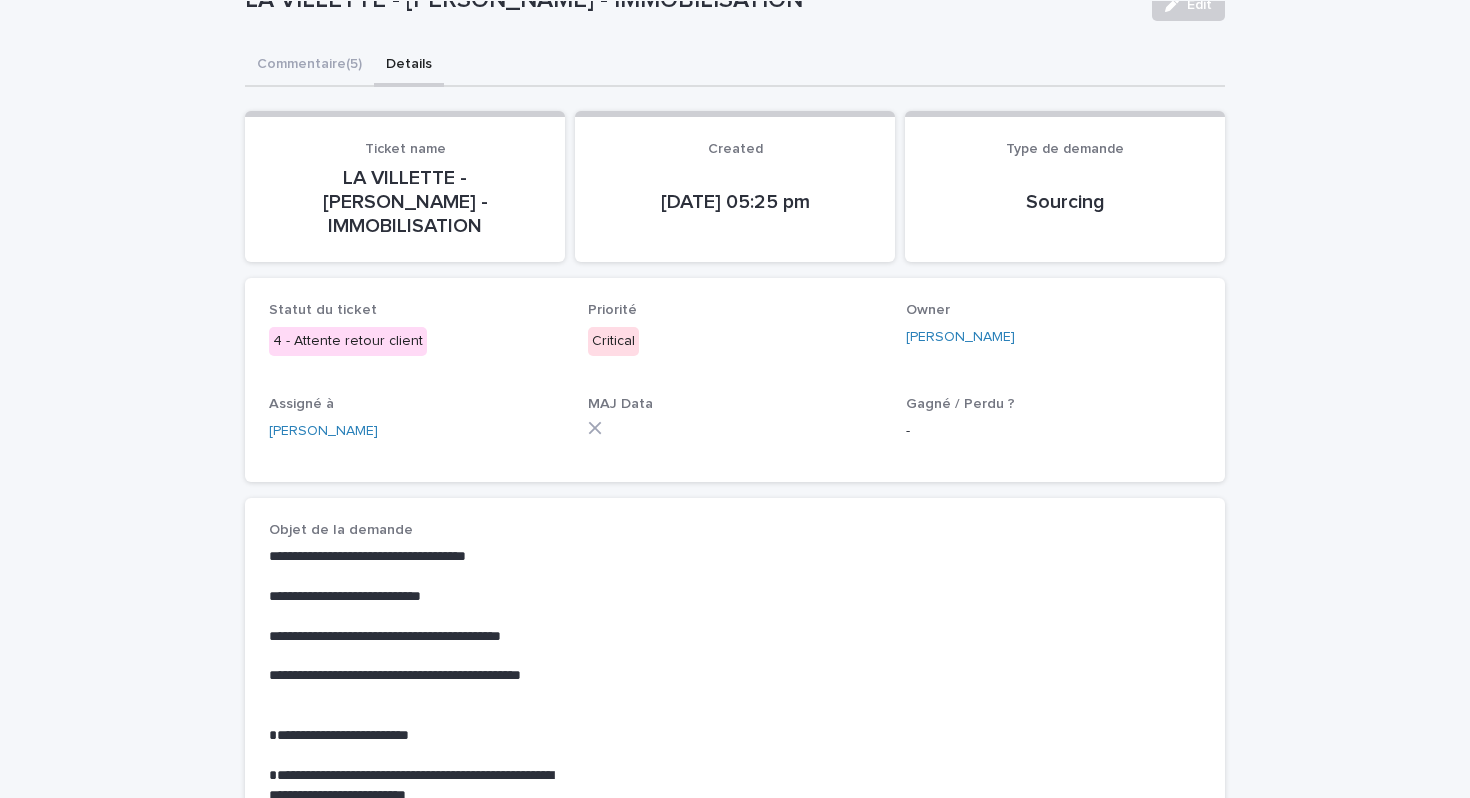 scroll, scrollTop: 138, scrollLeft: 0, axis: vertical 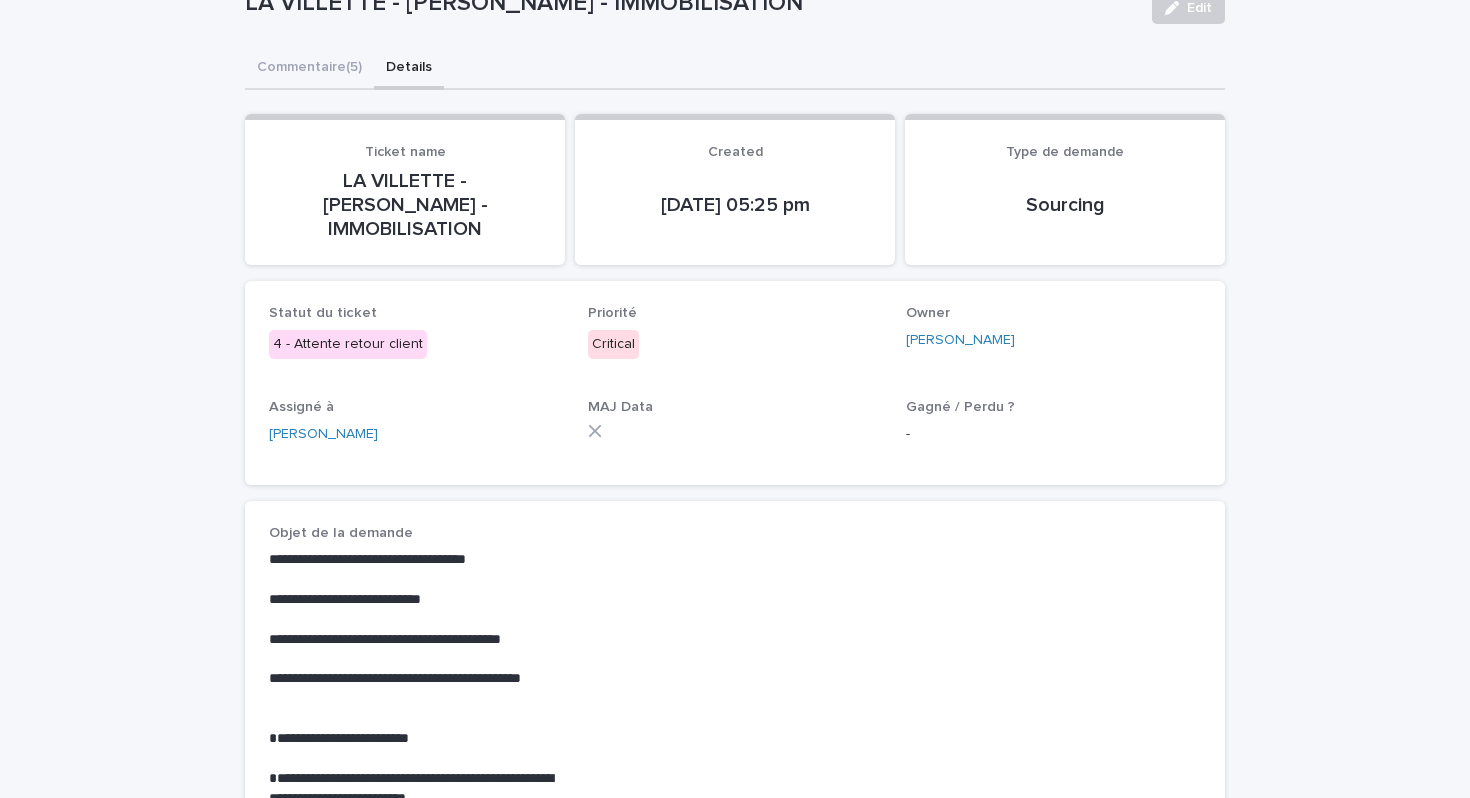 click on "**********" at bounding box center (735, 1224) 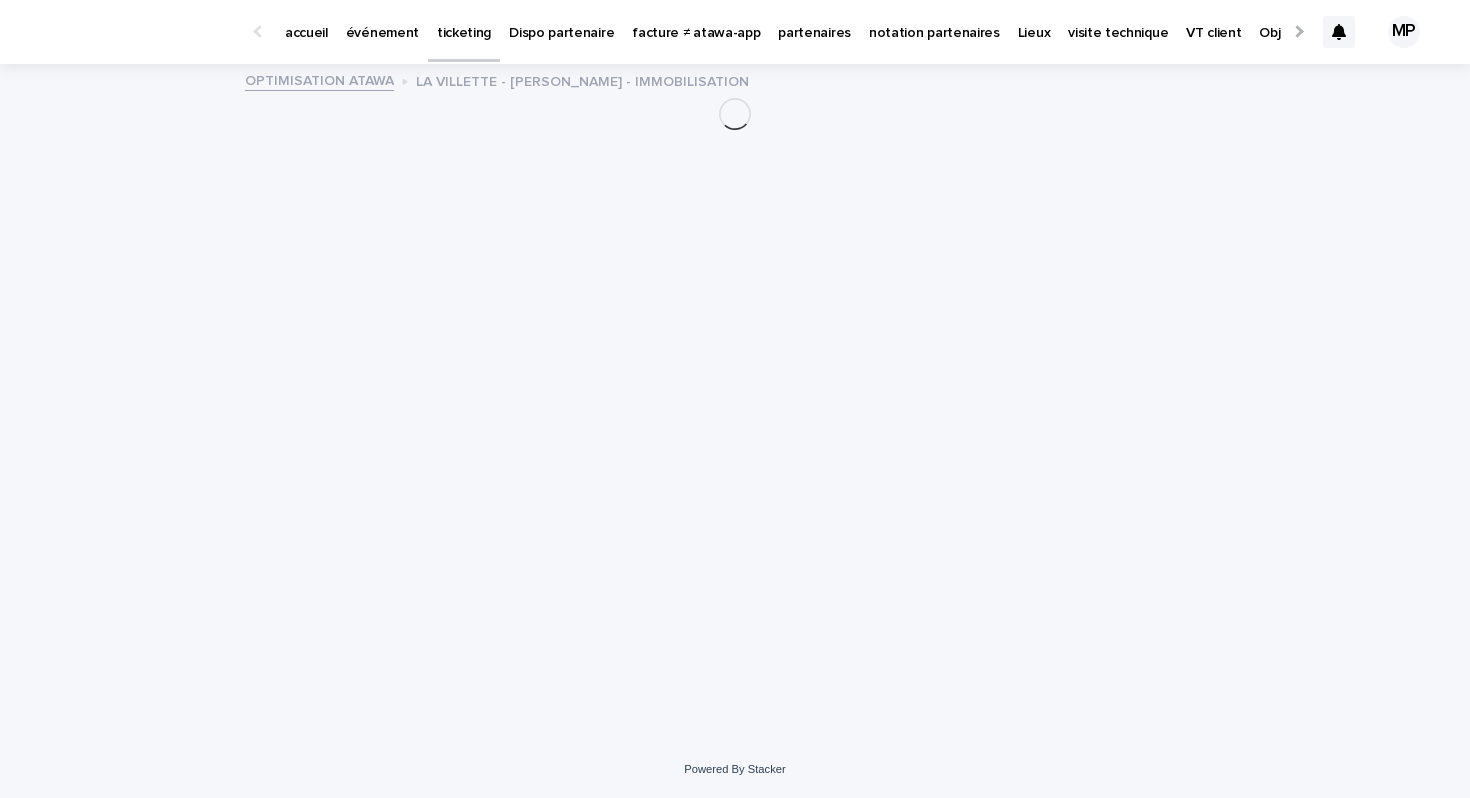 scroll, scrollTop: 0, scrollLeft: 0, axis: both 